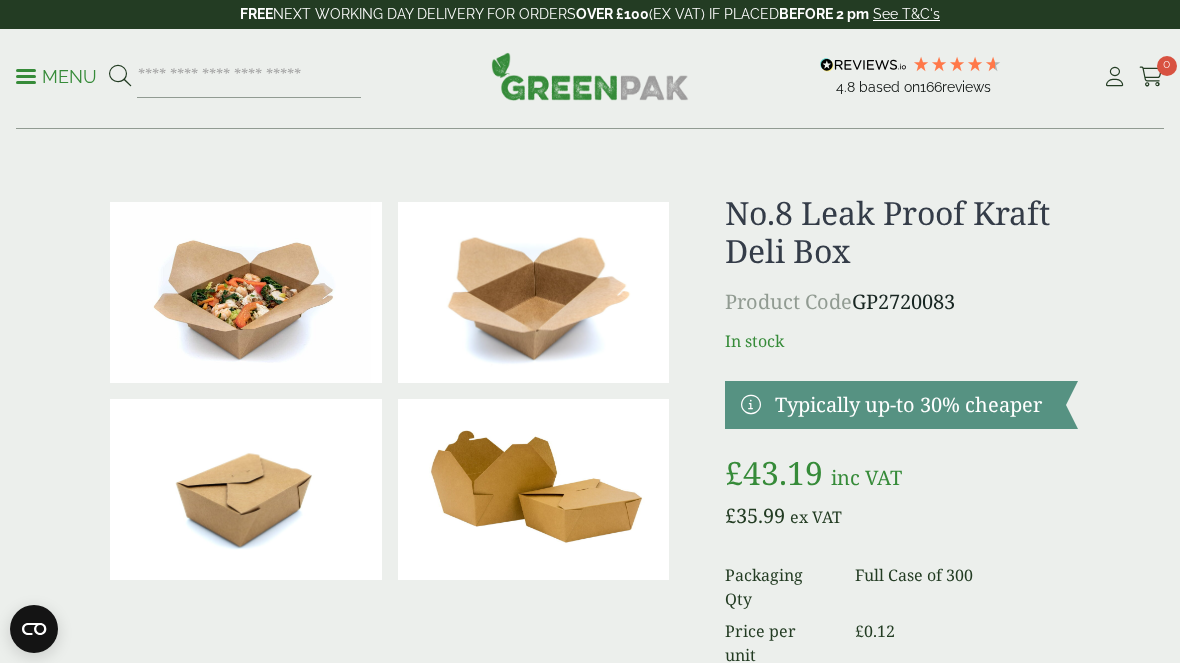 scroll, scrollTop: 0, scrollLeft: 0, axis: both 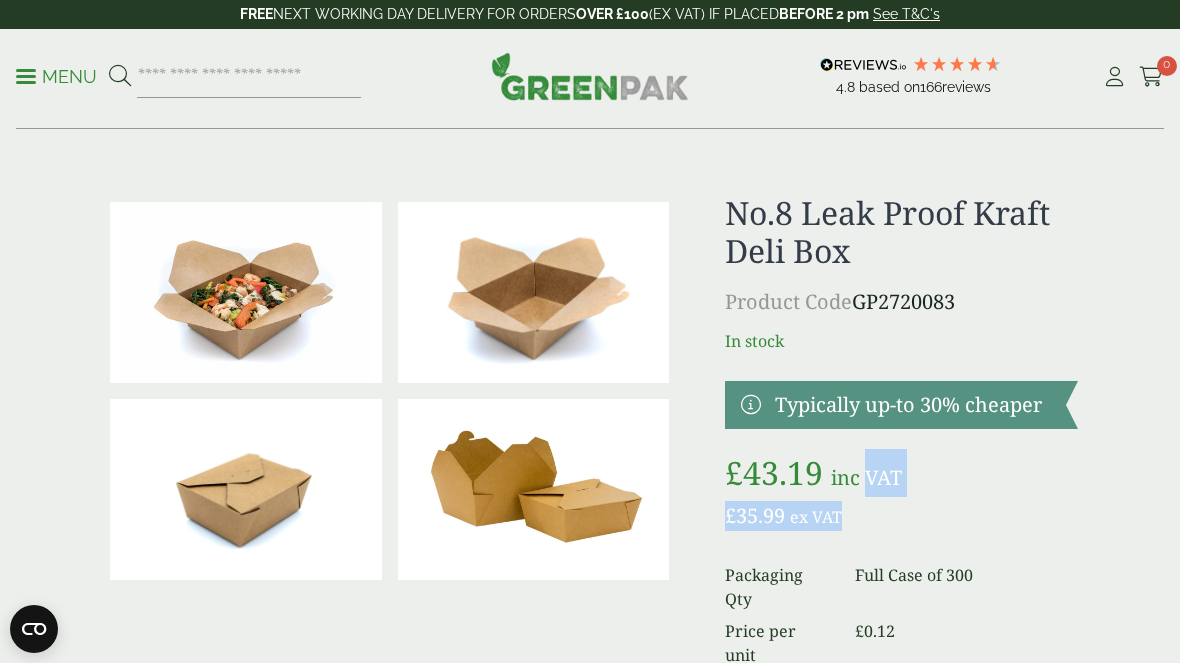 click on "£" at bounding box center (590, 1371) 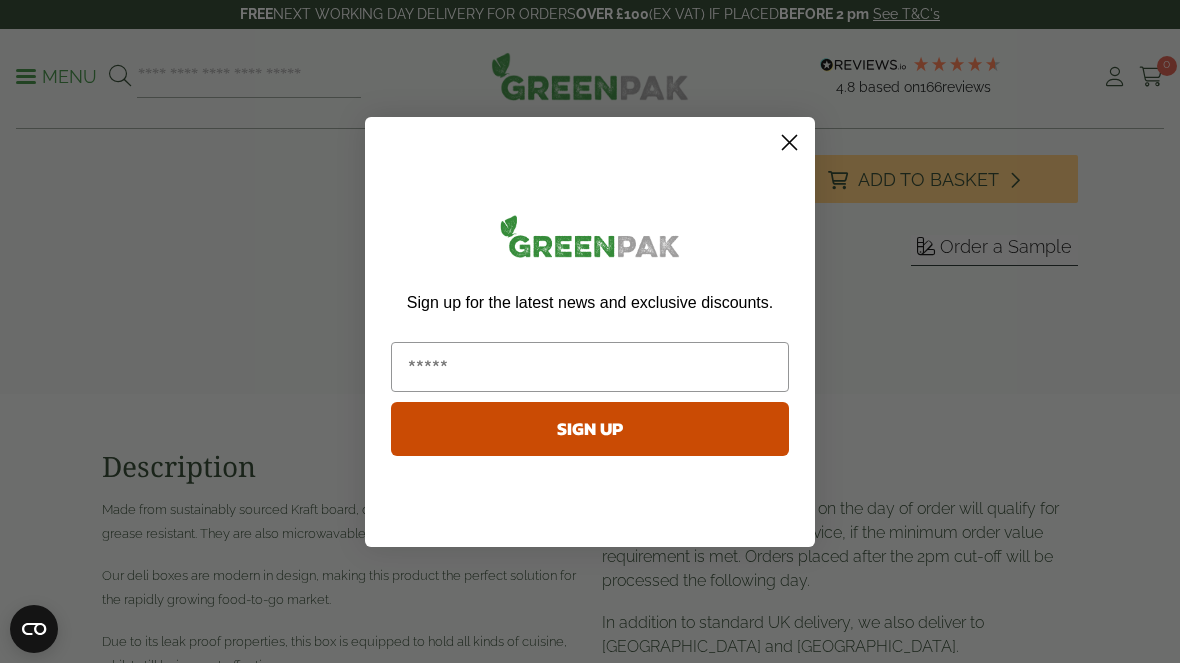 scroll, scrollTop: 559, scrollLeft: 0, axis: vertical 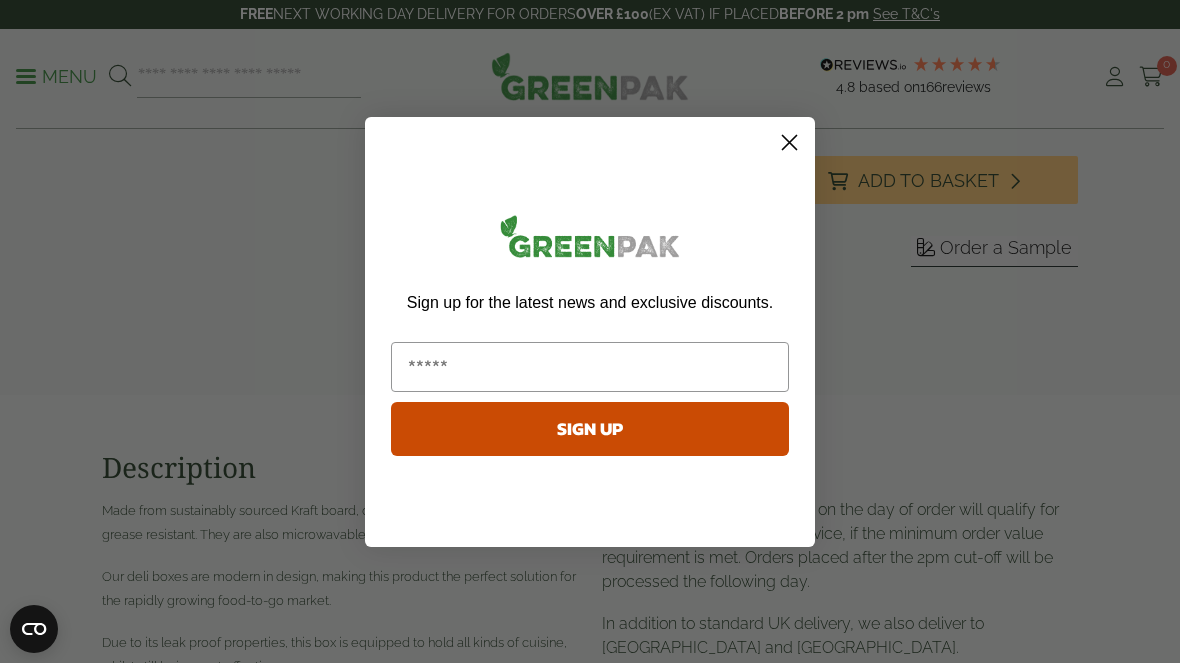 click 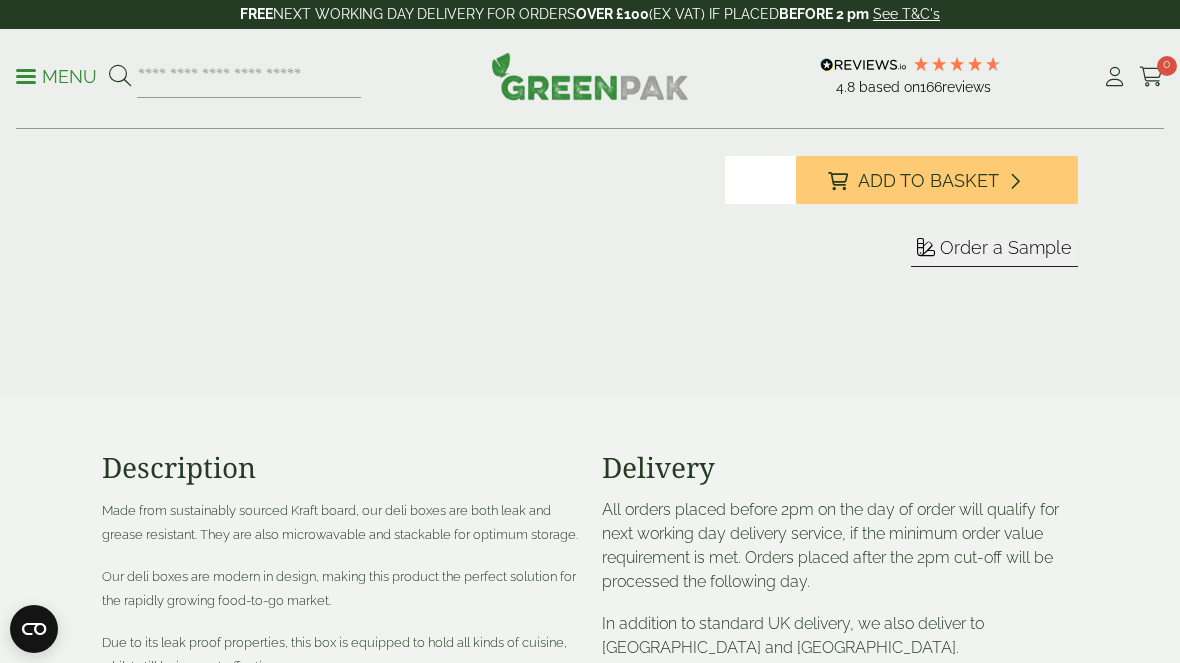click on "Order a Sample" at bounding box center [1006, 247] 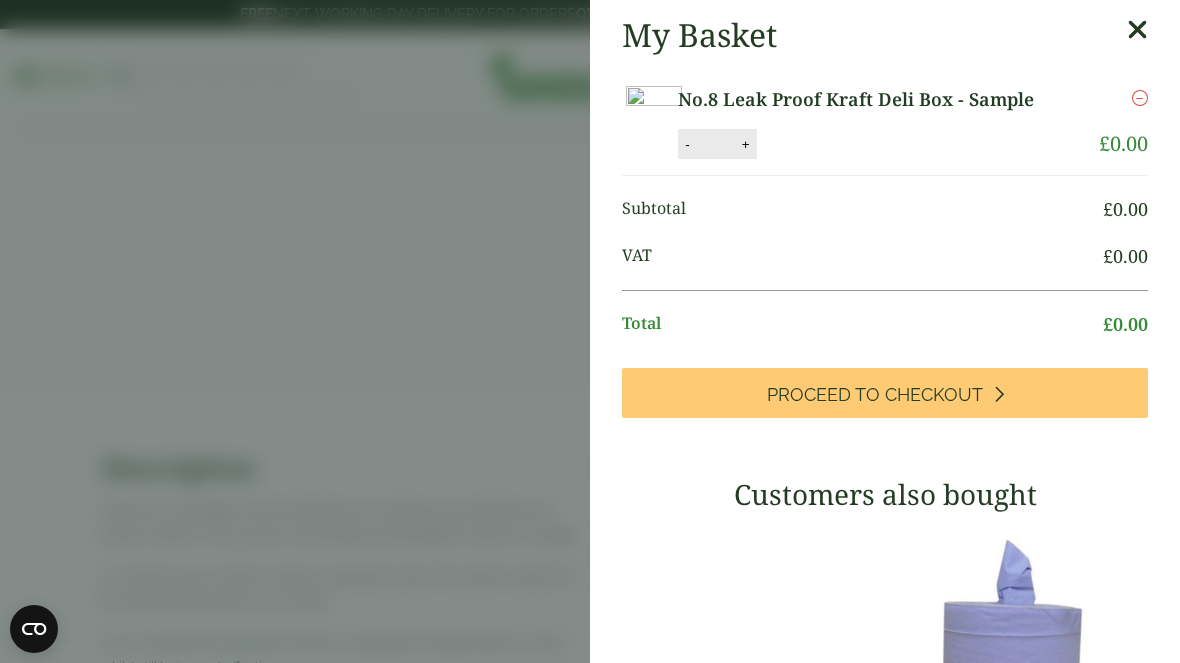 scroll, scrollTop: 0, scrollLeft: 0, axis: both 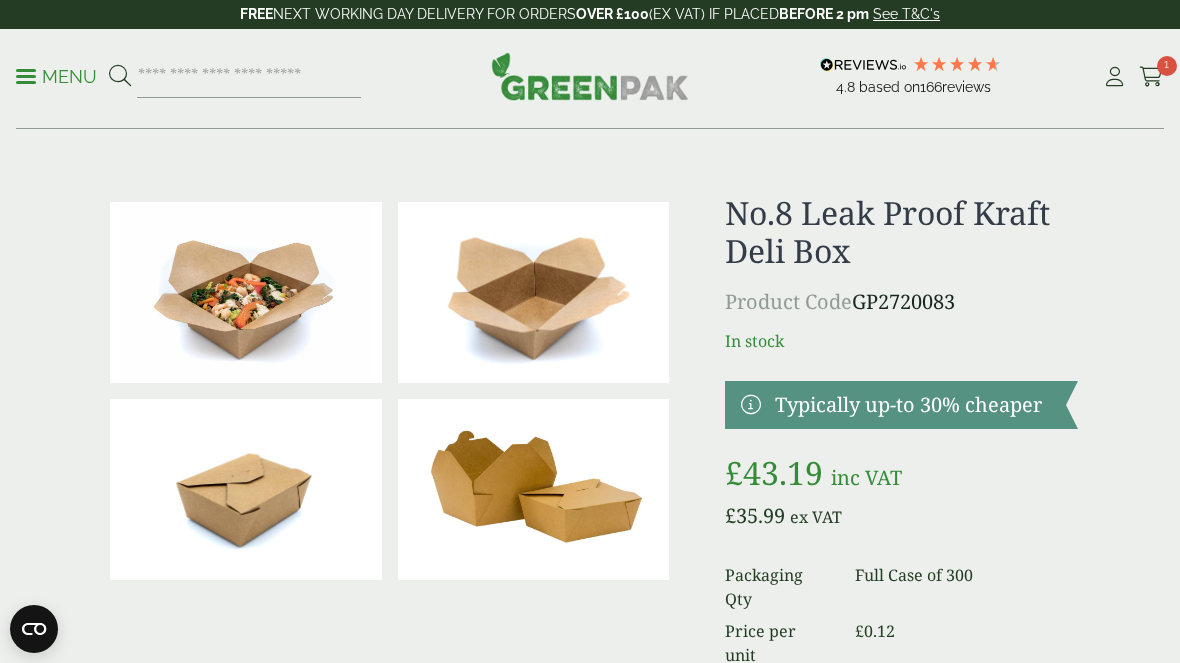 click on "Menu" at bounding box center [56, 77] 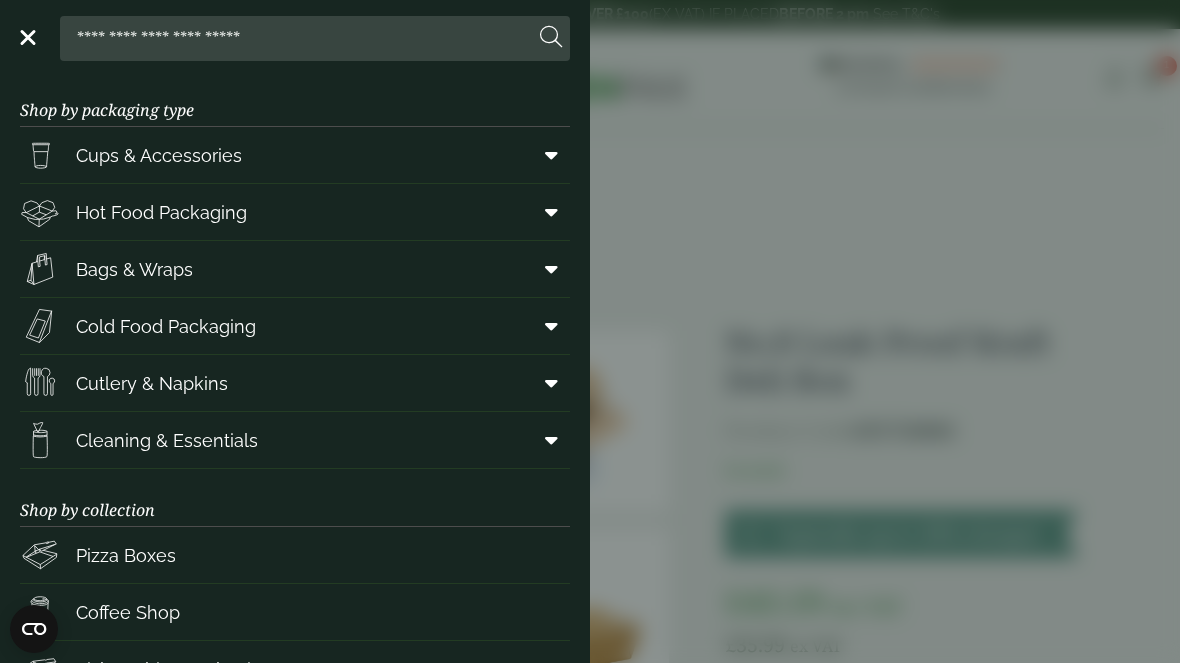 click at bounding box center (547, 212) 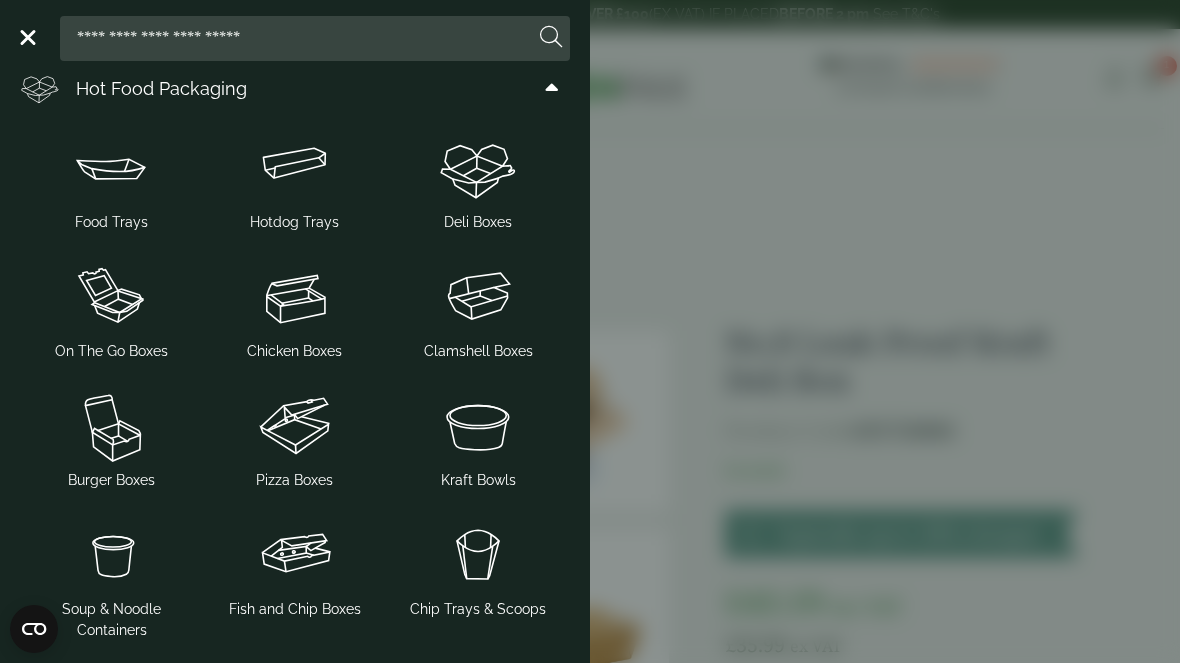 scroll, scrollTop: 125, scrollLeft: 0, axis: vertical 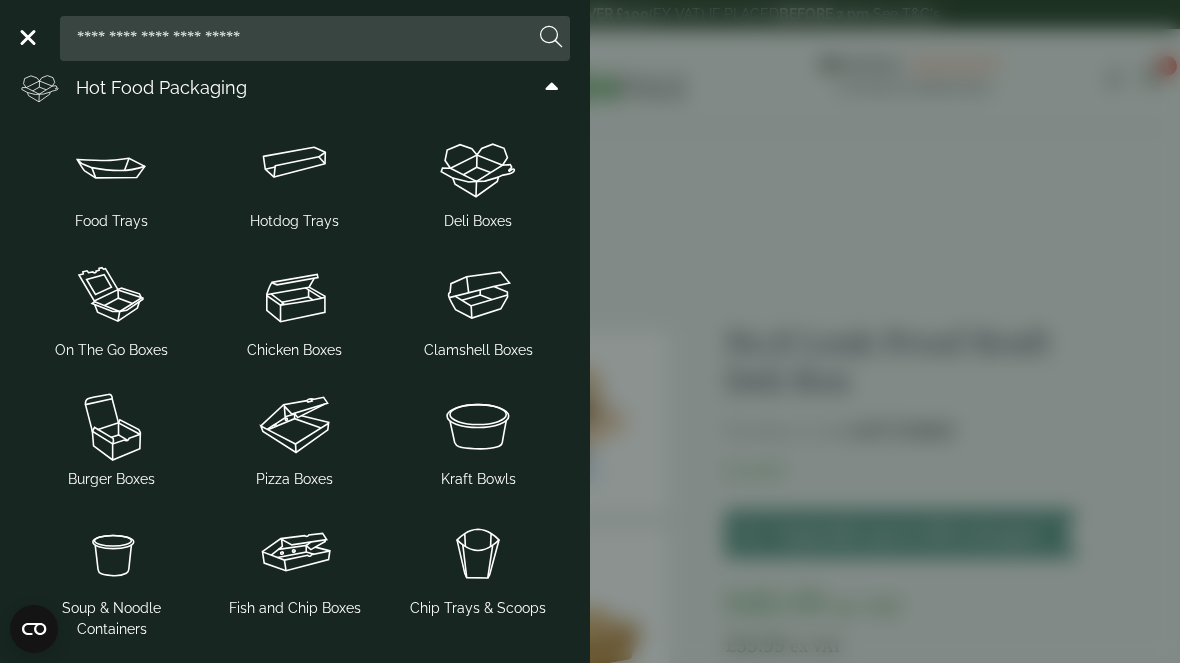 click at bounding box center [478, 296] 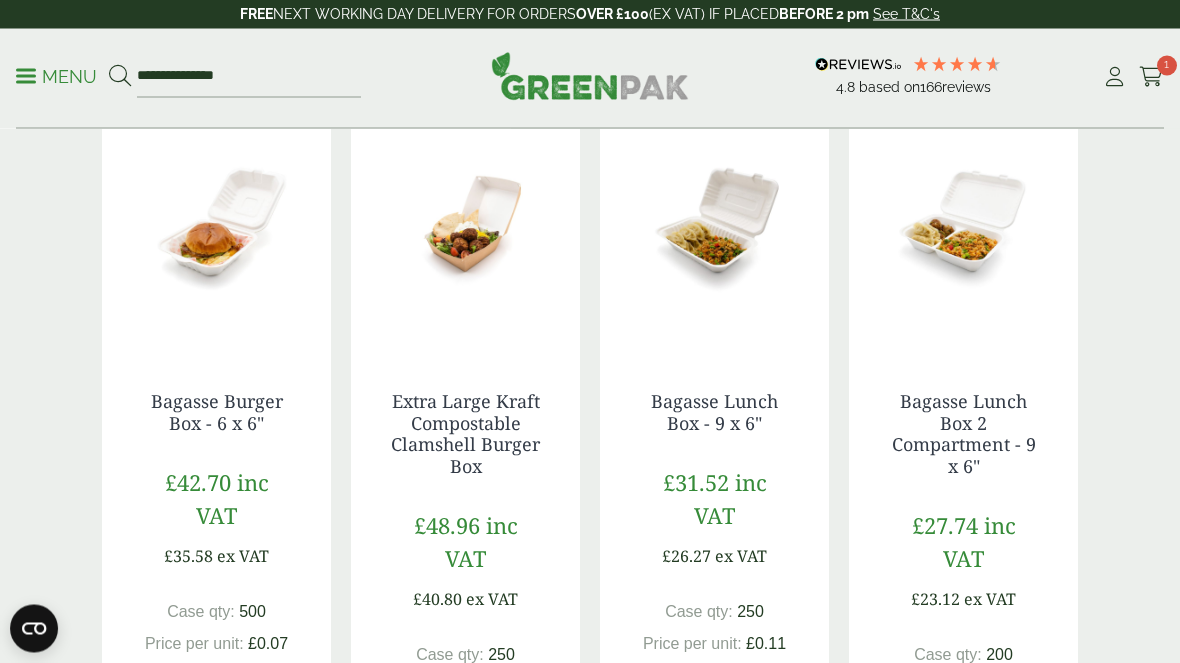 scroll, scrollTop: 1210, scrollLeft: 0, axis: vertical 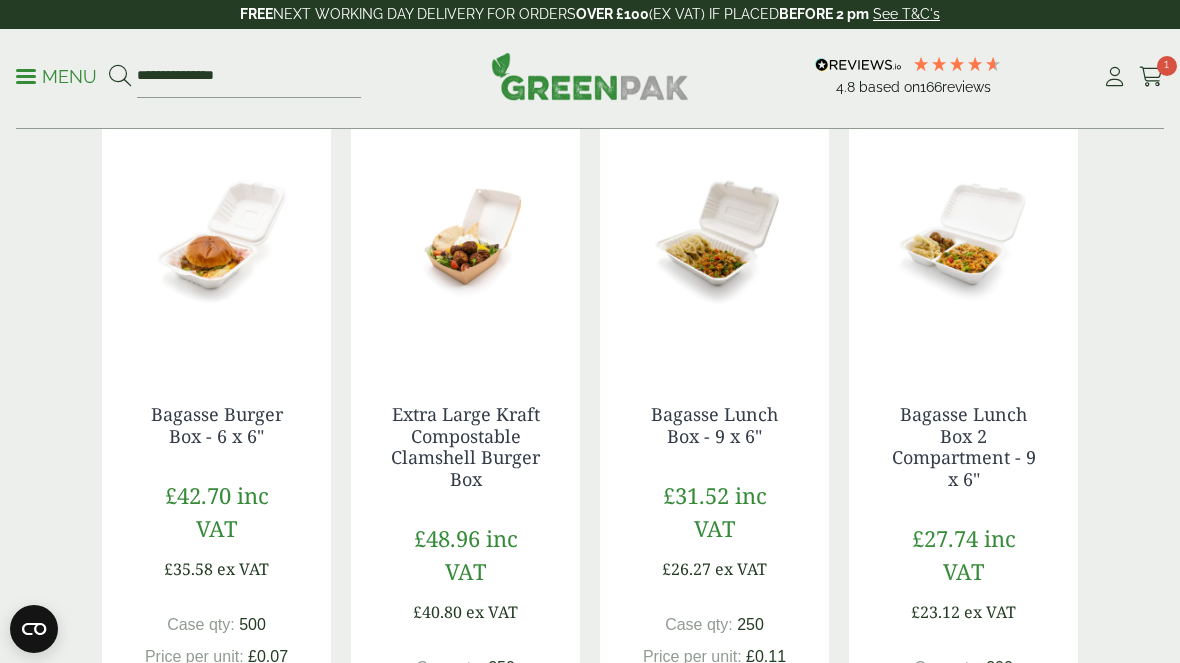 click on "Bagasse Lunch Box 2 Compartment - 9 x 6"
£27.74
inc VAT
£23.12
ex VAT
Case qty:
200
Price per unit:
£0.12
Qty *" at bounding box center [963, 598] 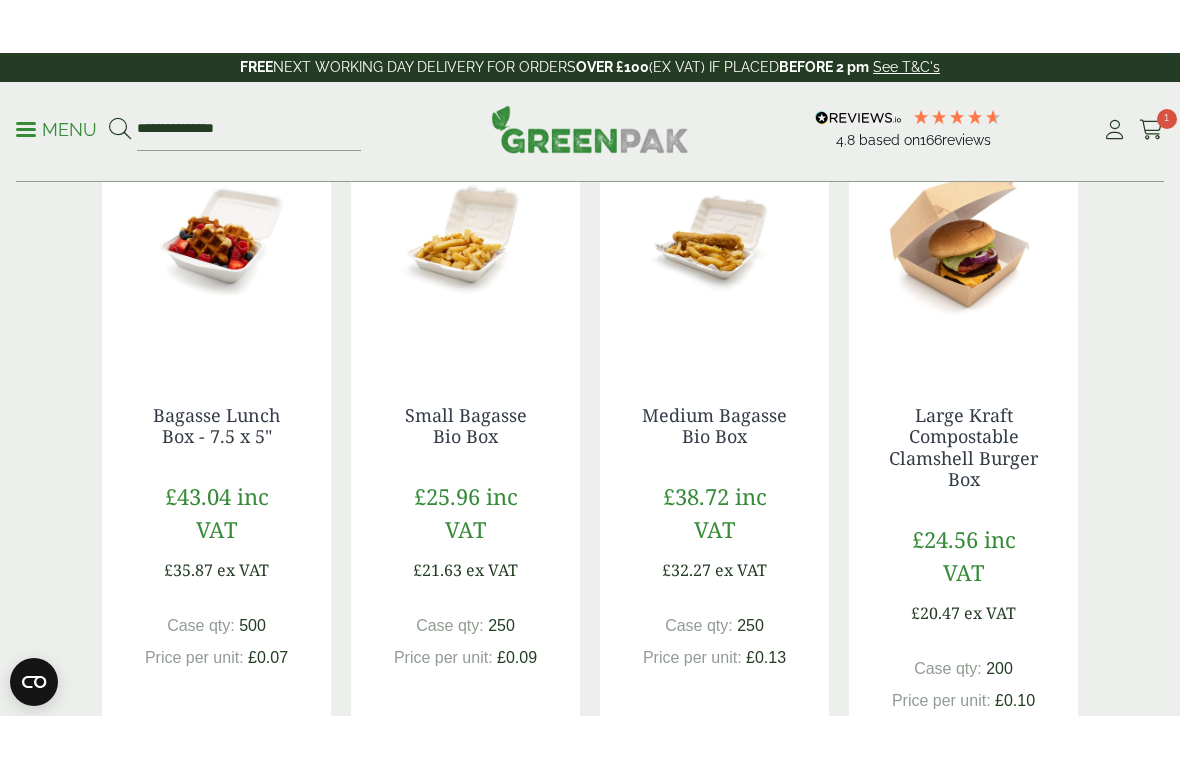 scroll, scrollTop: 546, scrollLeft: 0, axis: vertical 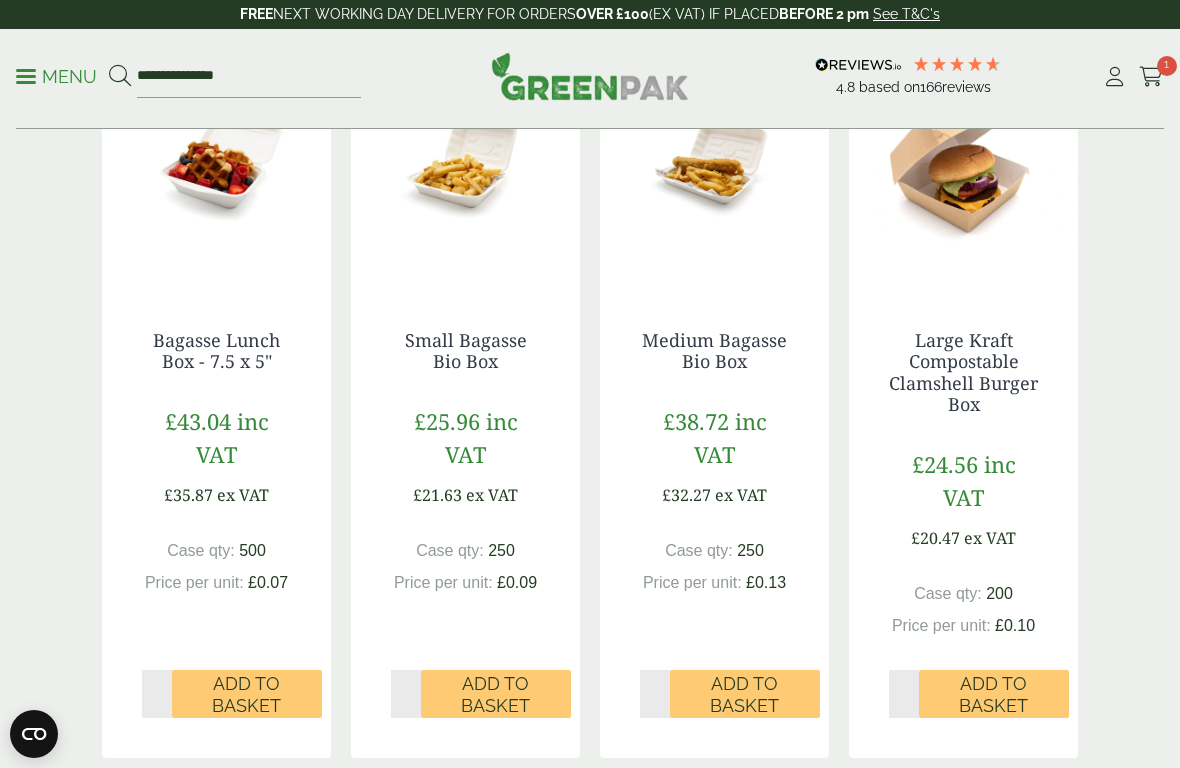 click on "Large Kraft Compostable Clamshell Burger Box" at bounding box center (963, 372) 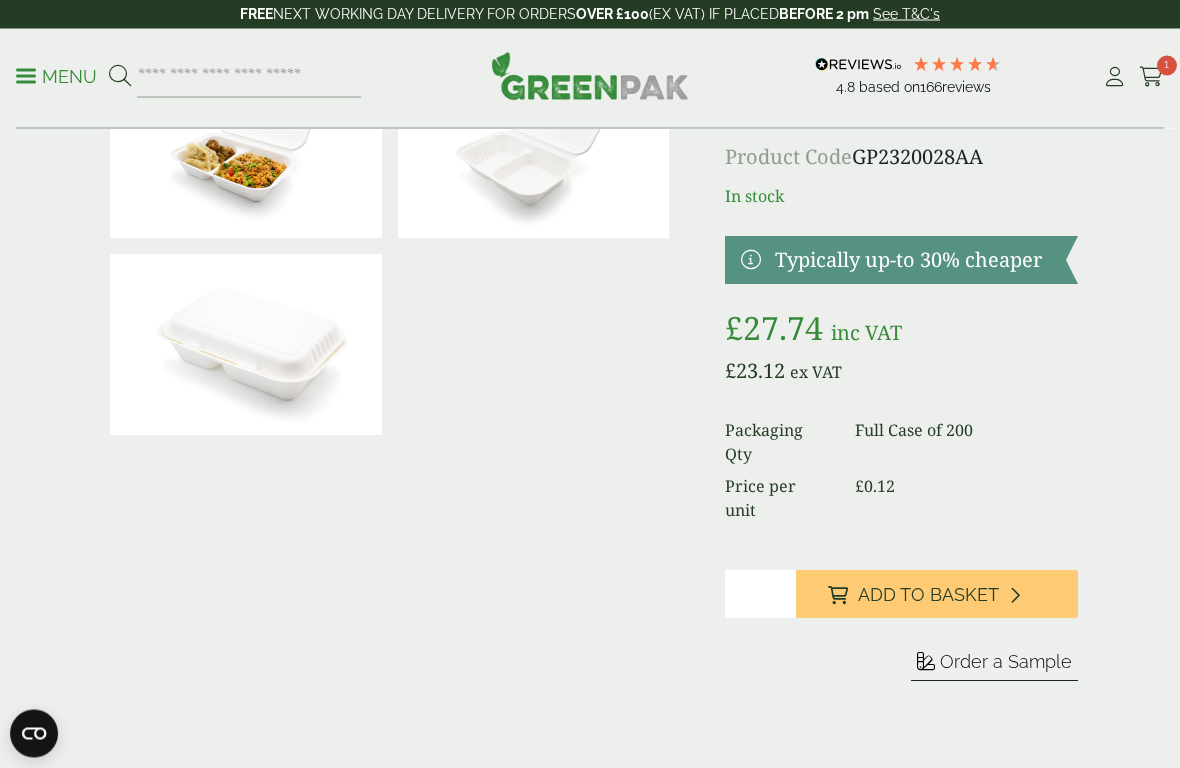 scroll, scrollTop: 164, scrollLeft: 0, axis: vertical 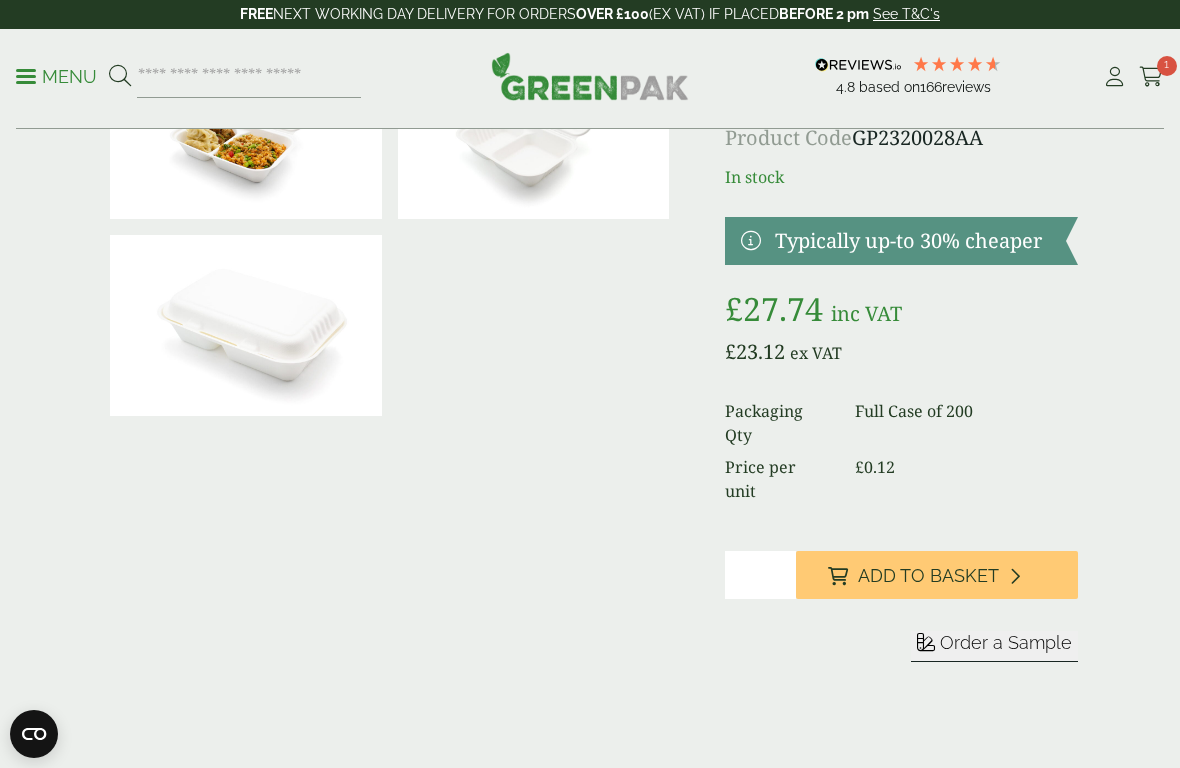 click on "Order a Sample" at bounding box center [1006, 642] 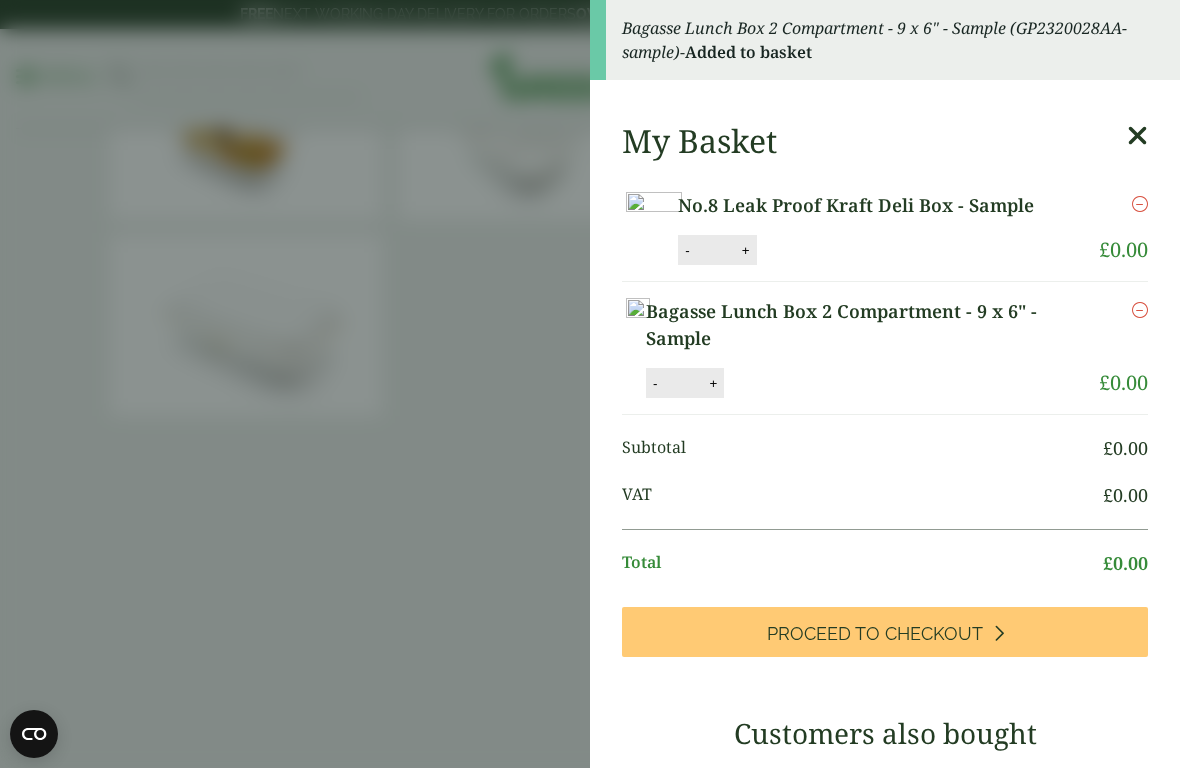 click at bounding box center [1137, 136] 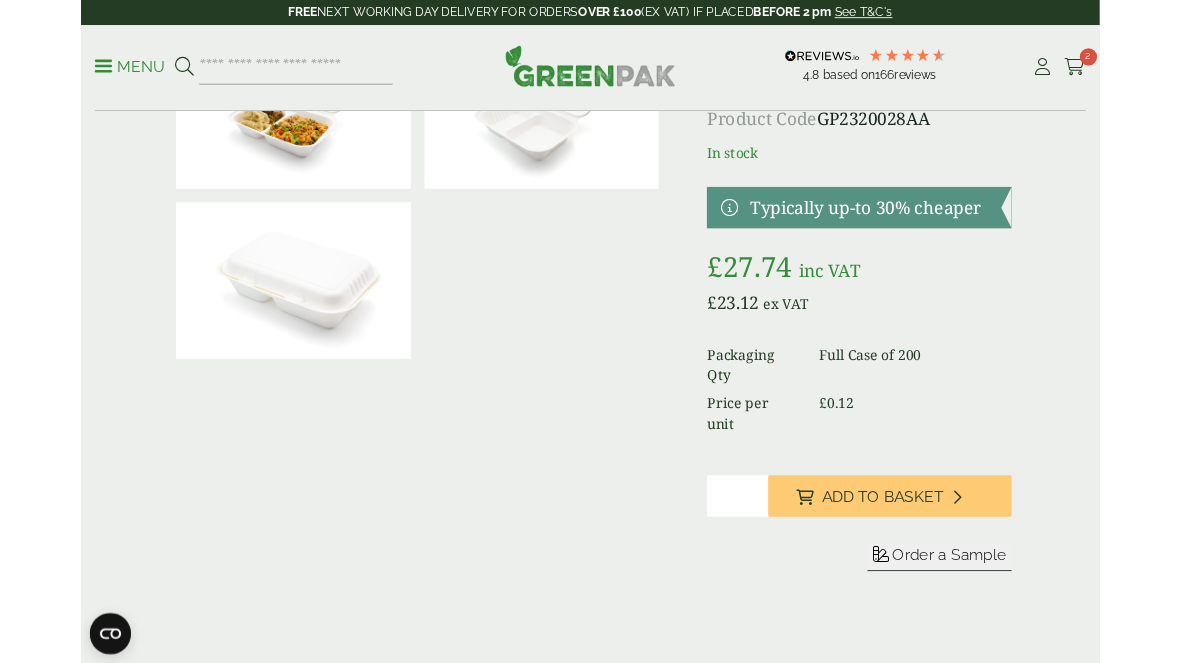scroll, scrollTop: 0, scrollLeft: 0, axis: both 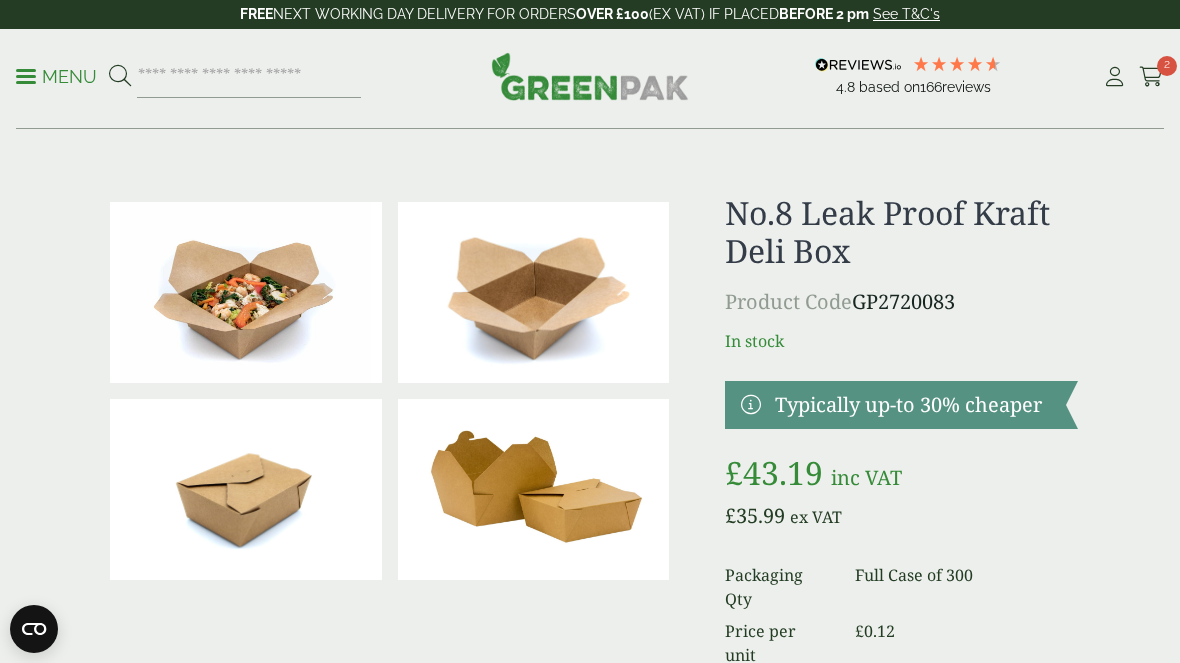 click on "Menu" at bounding box center (56, 75) 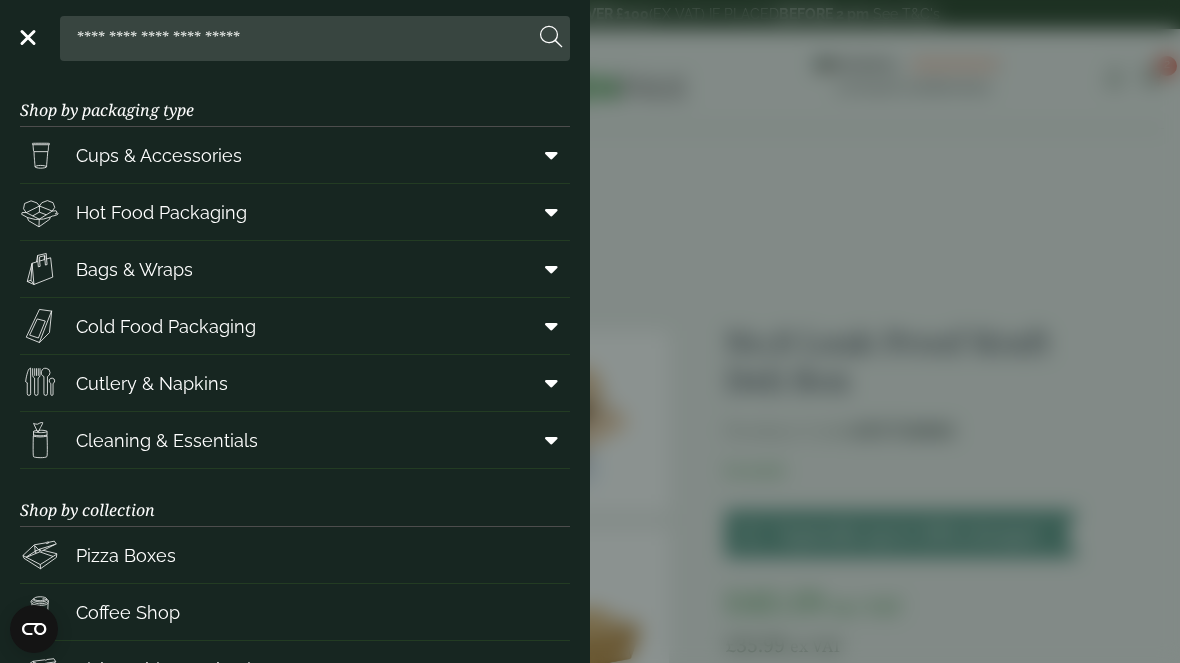 click at bounding box center (551, 212) 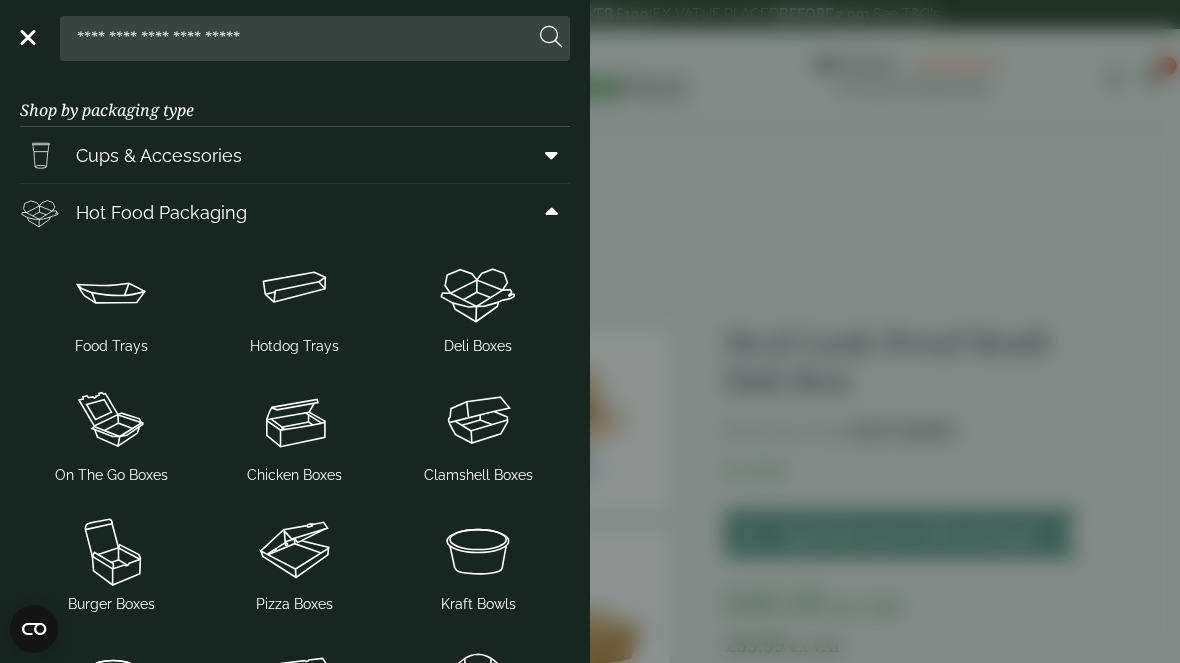 click at bounding box center [478, 421] 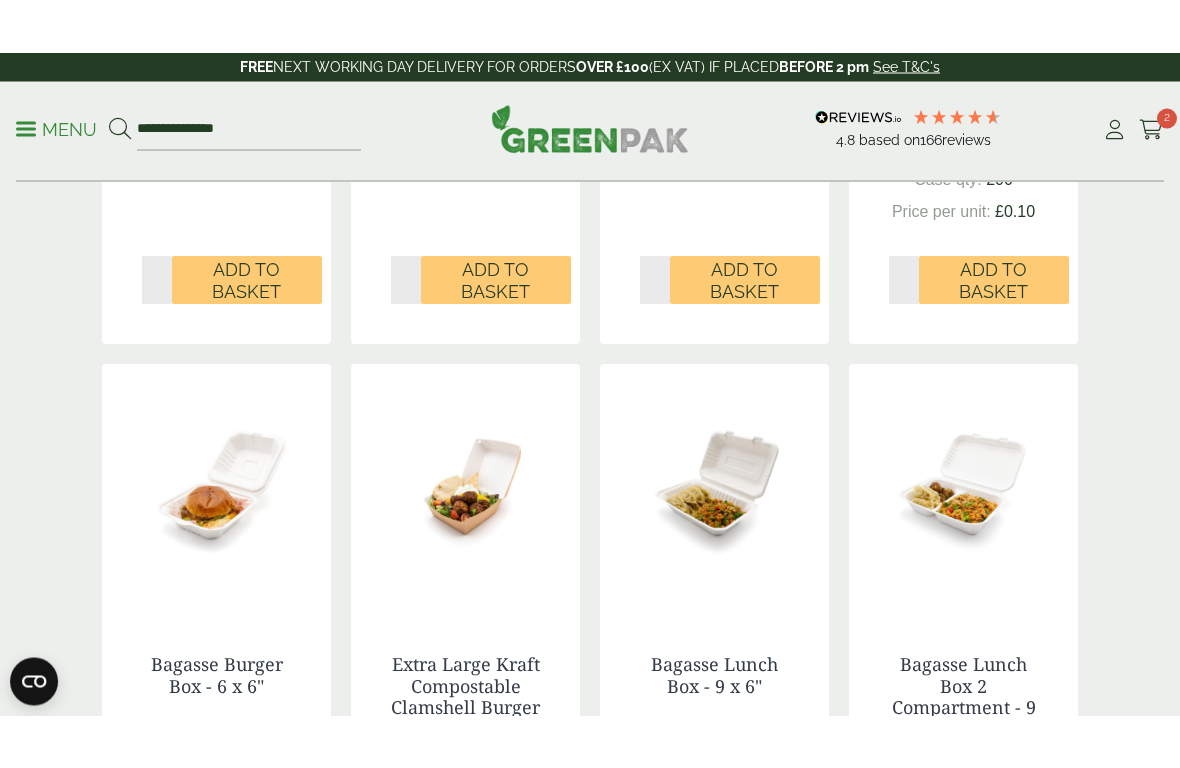 scroll, scrollTop: 1123, scrollLeft: 0, axis: vertical 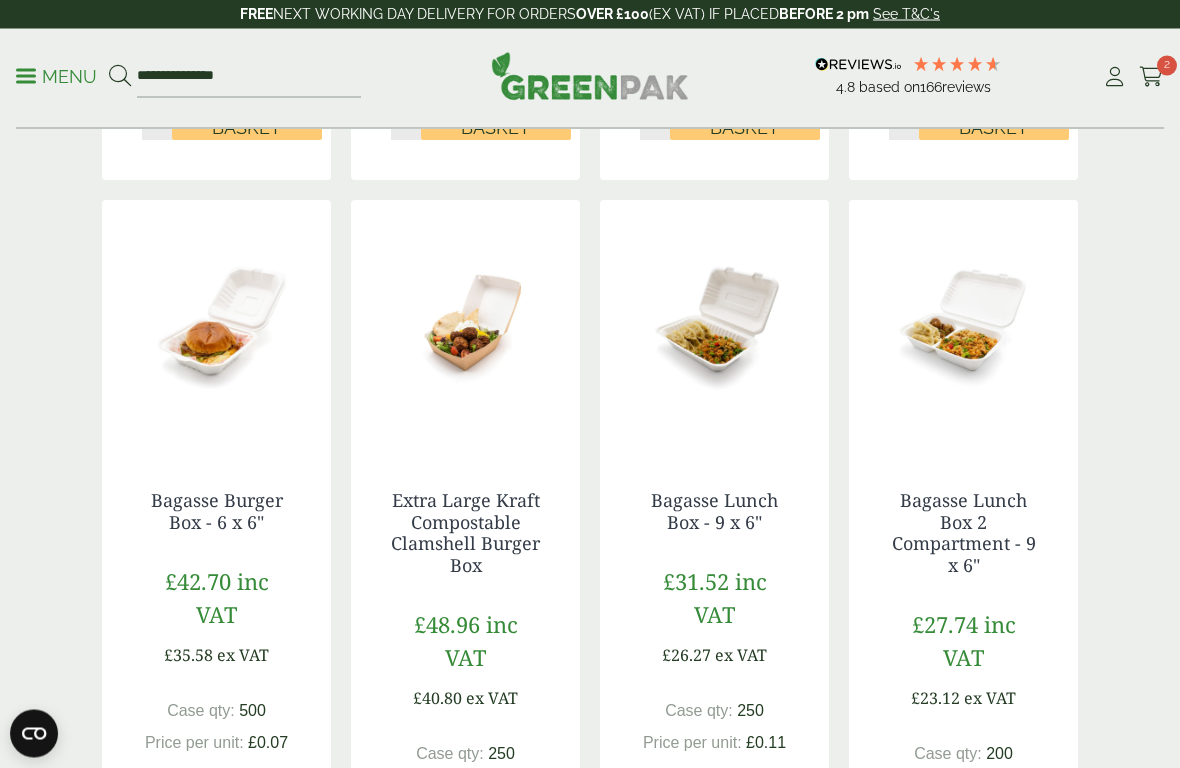 click on "Extra Large Kraft Compostable Clamshell Burger Box" at bounding box center (465, 533) 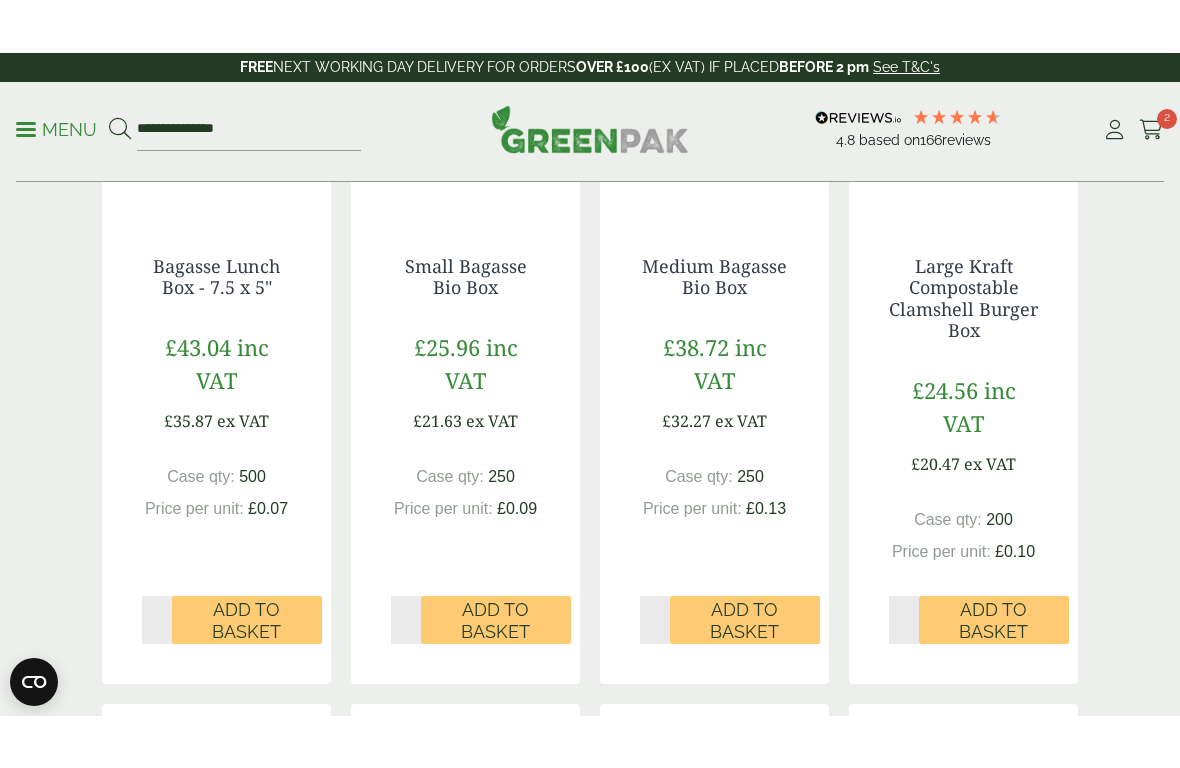 scroll, scrollTop: 679, scrollLeft: 0, axis: vertical 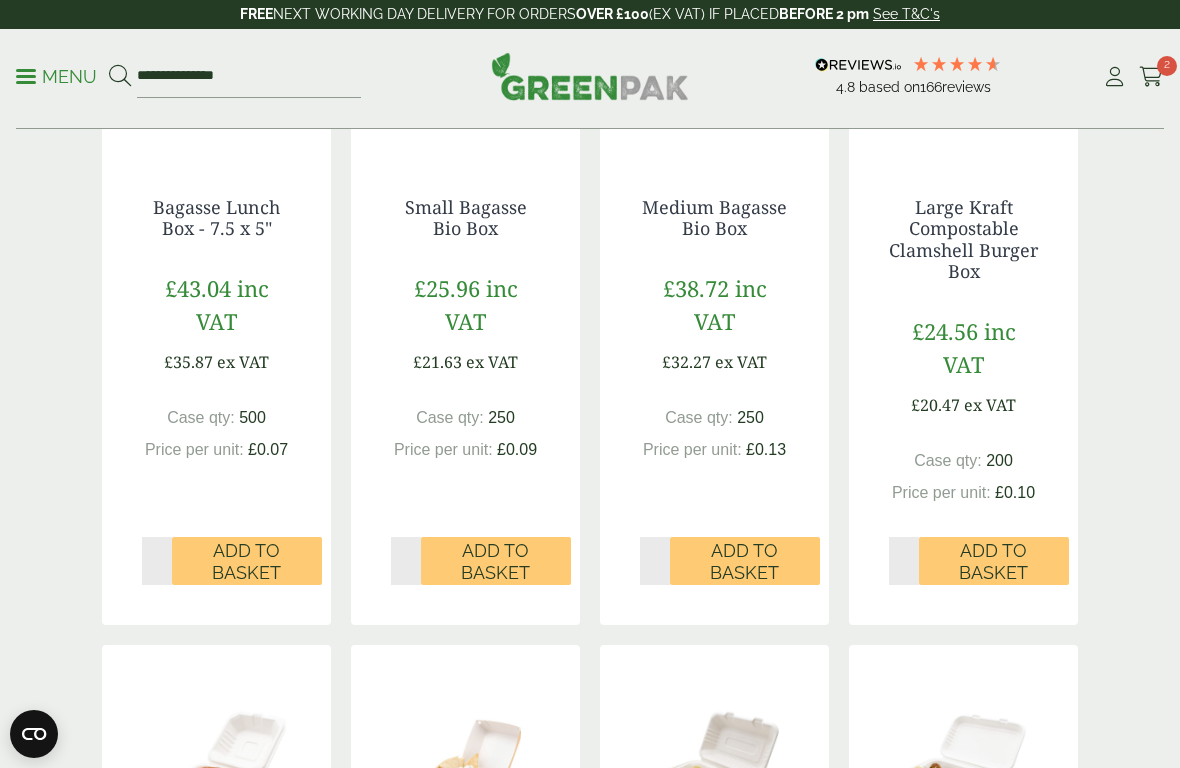click on "Large Kraft Compostable Clamshell Burger Box" at bounding box center (963, 239) 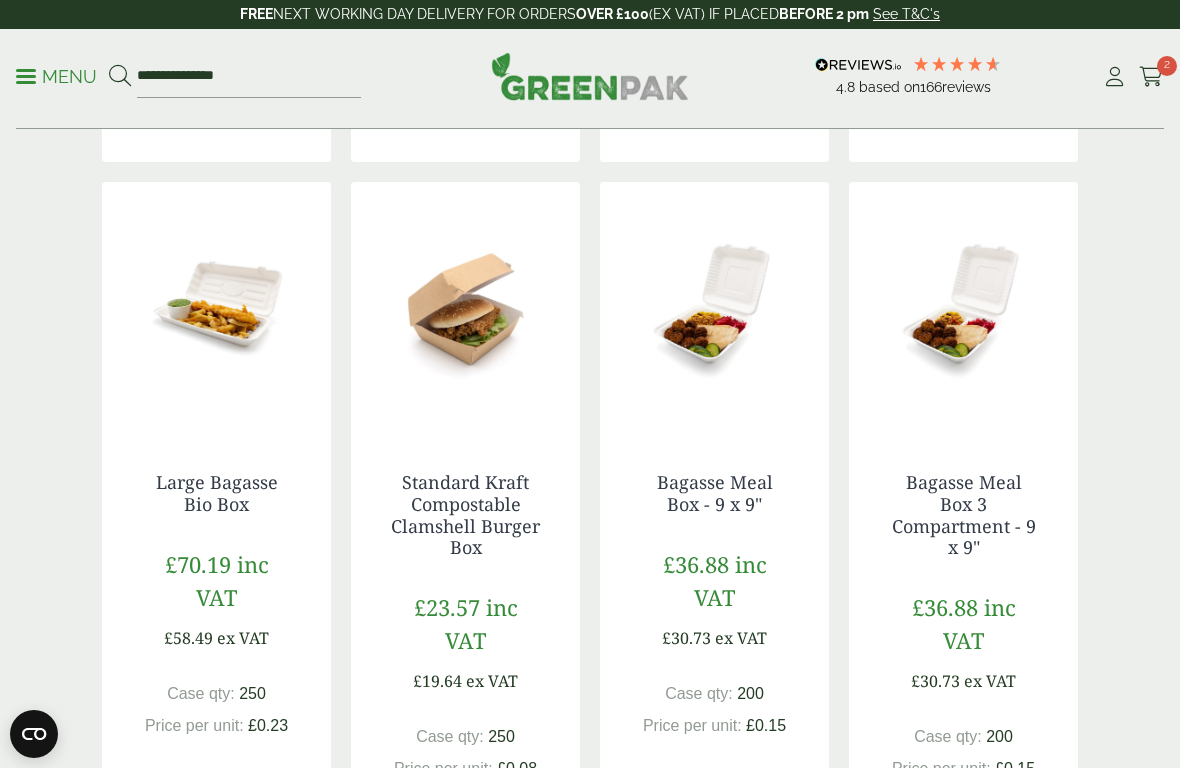 scroll, scrollTop: 1893, scrollLeft: 0, axis: vertical 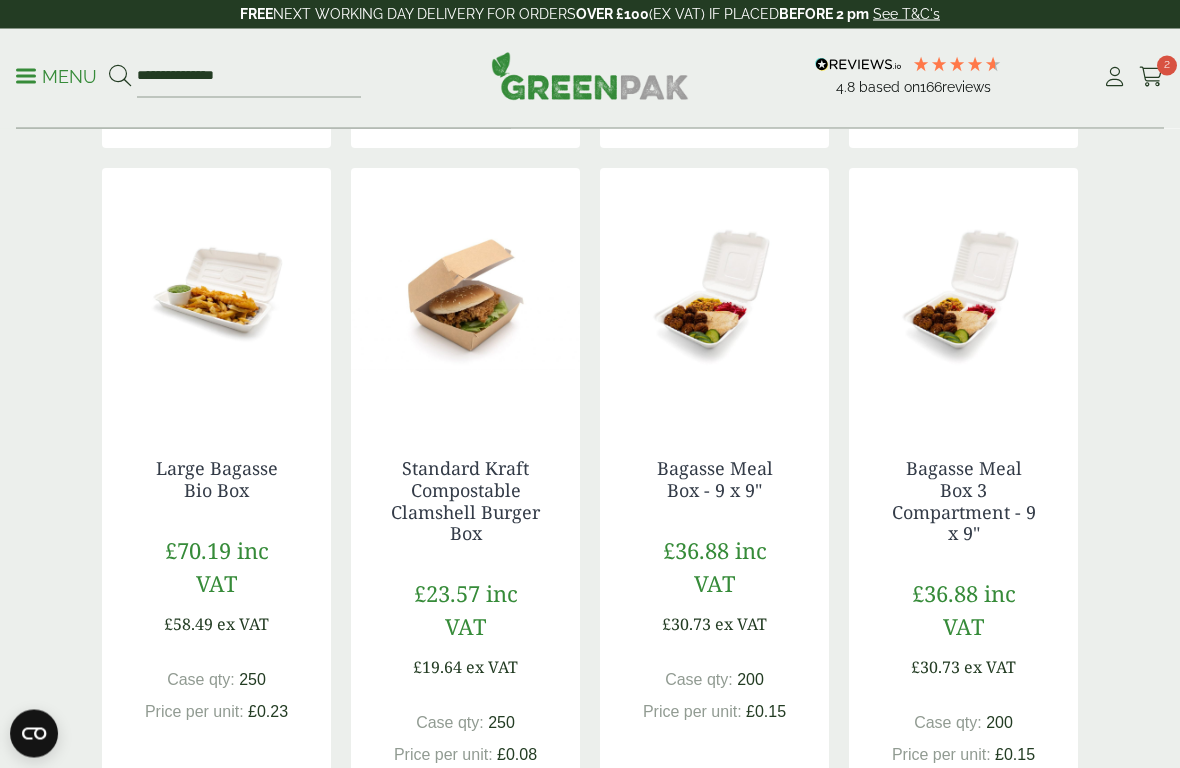 click on "Standard Kraft Compostable Clamshell Burger Box" at bounding box center (465, 501) 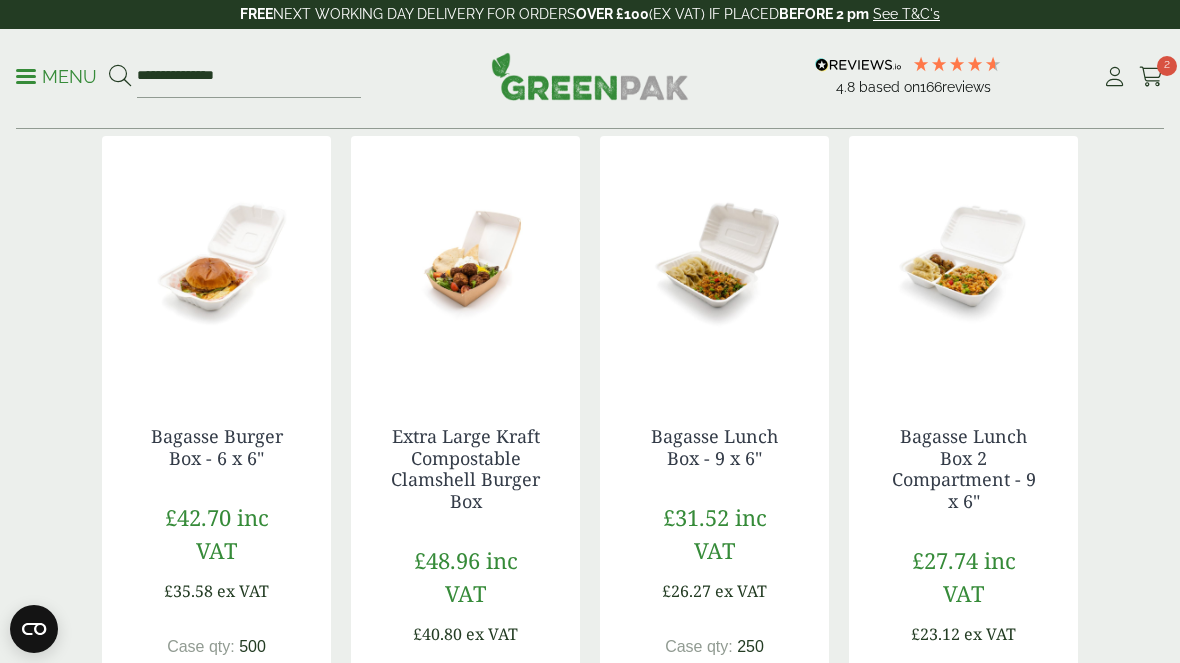 scroll, scrollTop: 1186, scrollLeft: 0, axis: vertical 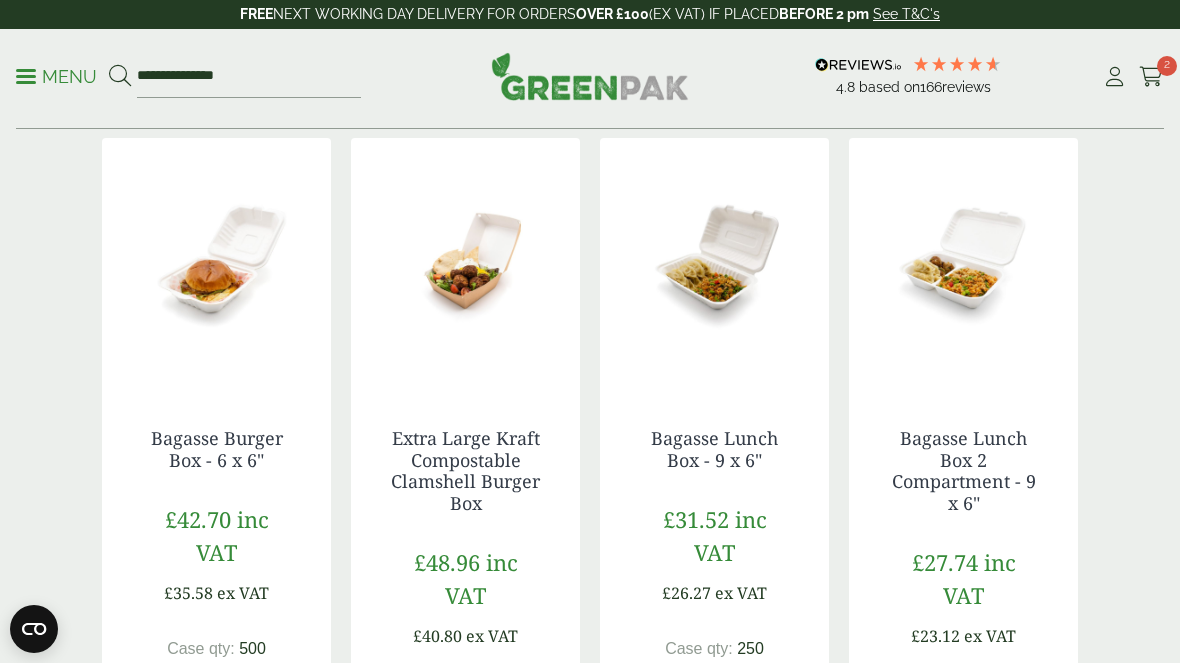 click on "Extra Large Kraft Compostable Clamshell Burger Box" at bounding box center [465, 470] 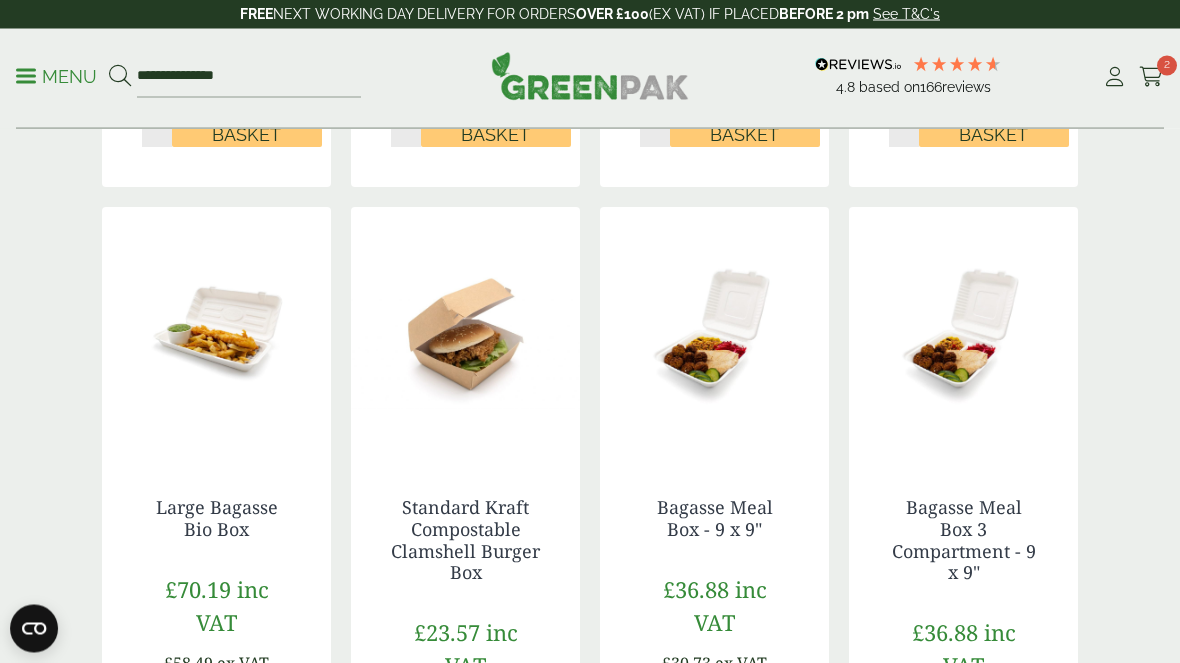 scroll, scrollTop: 1839, scrollLeft: 0, axis: vertical 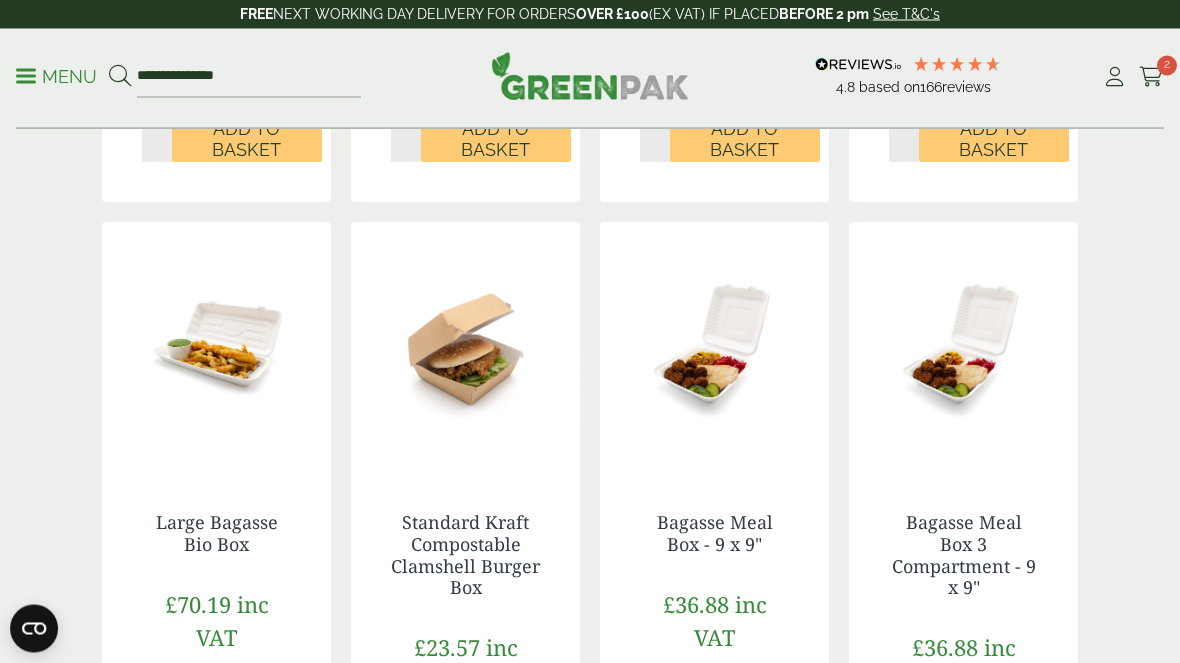 click on "Clamshell Boxes
Our compostable Kraft burger clamshells are made from sustainably sourced food grade board, making them a perfect option for outdoor caterers and fast food outlets. They are typically used for serving burgers although can be used for serving a whole range of products.
Categories
Bagasse (9)
Bestsellers (3)" at bounding box center [590, -324] 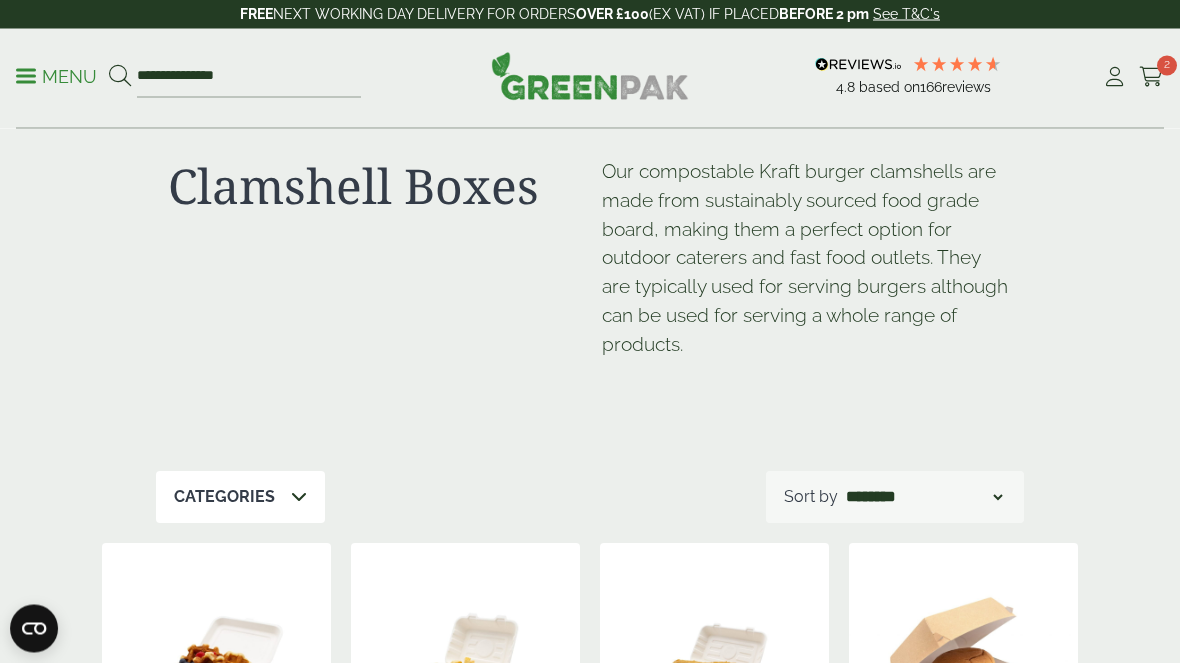 scroll, scrollTop: 0, scrollLeft: 0, axis: both 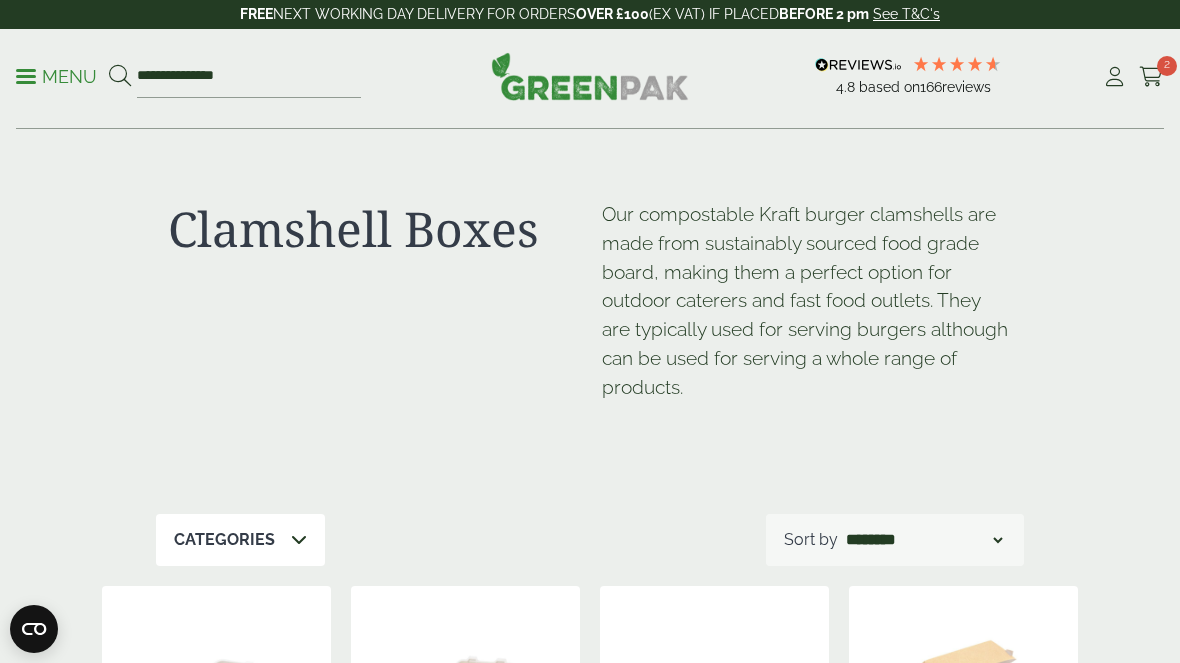 click on "Menu" at bounding box center [56, 75] 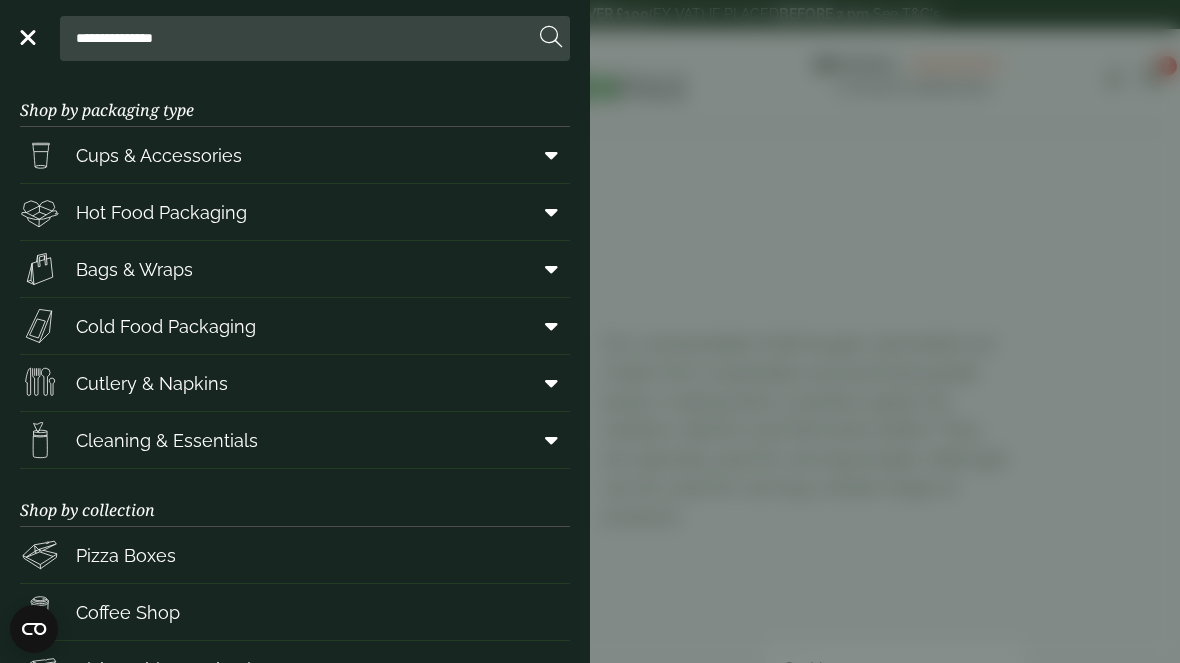 click at bounding box center (547, 212) 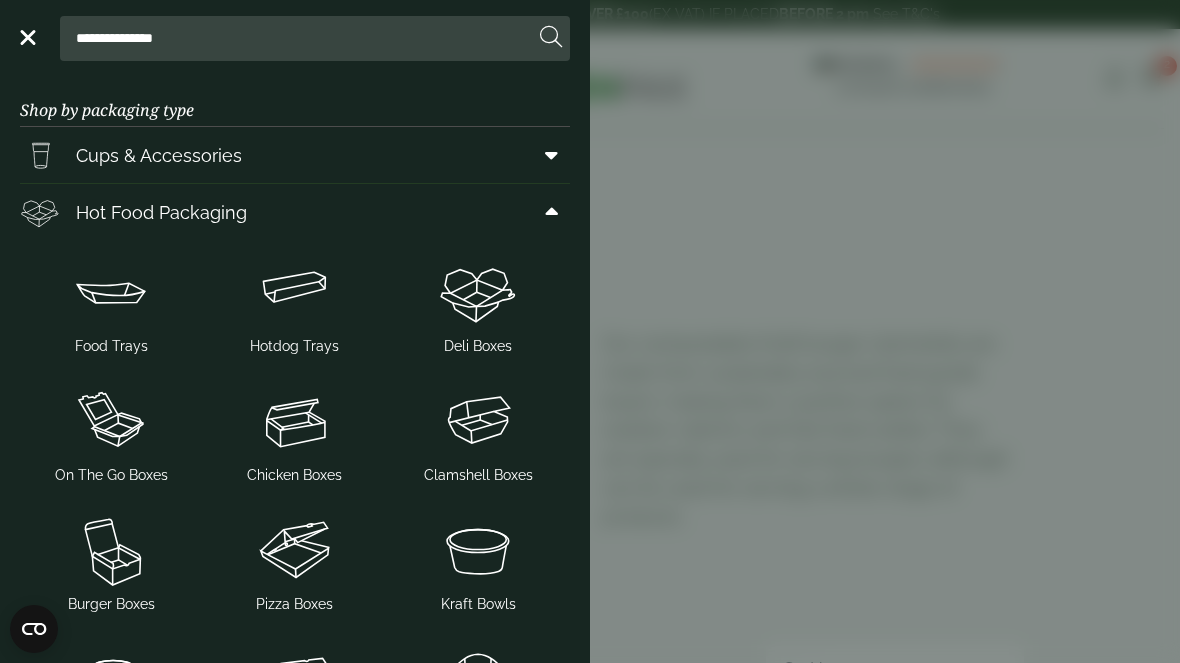 click at bounding box center [294, 292] 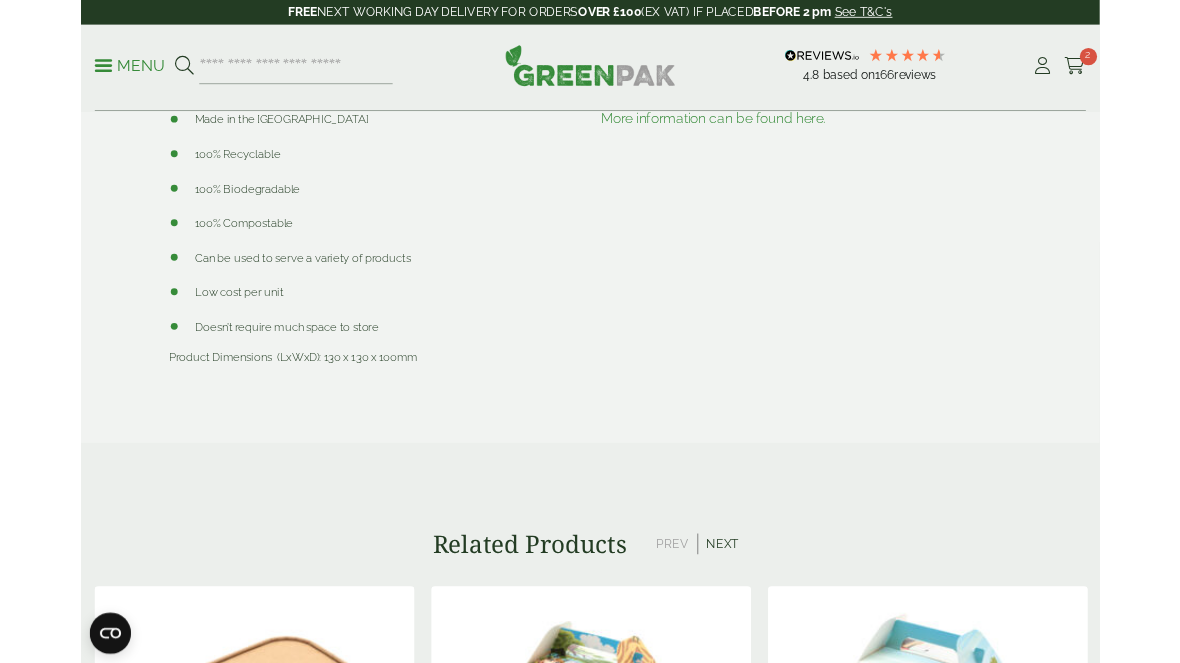 scroll, scrollTop: 1191, scrollLeft: 0, axis: vertical 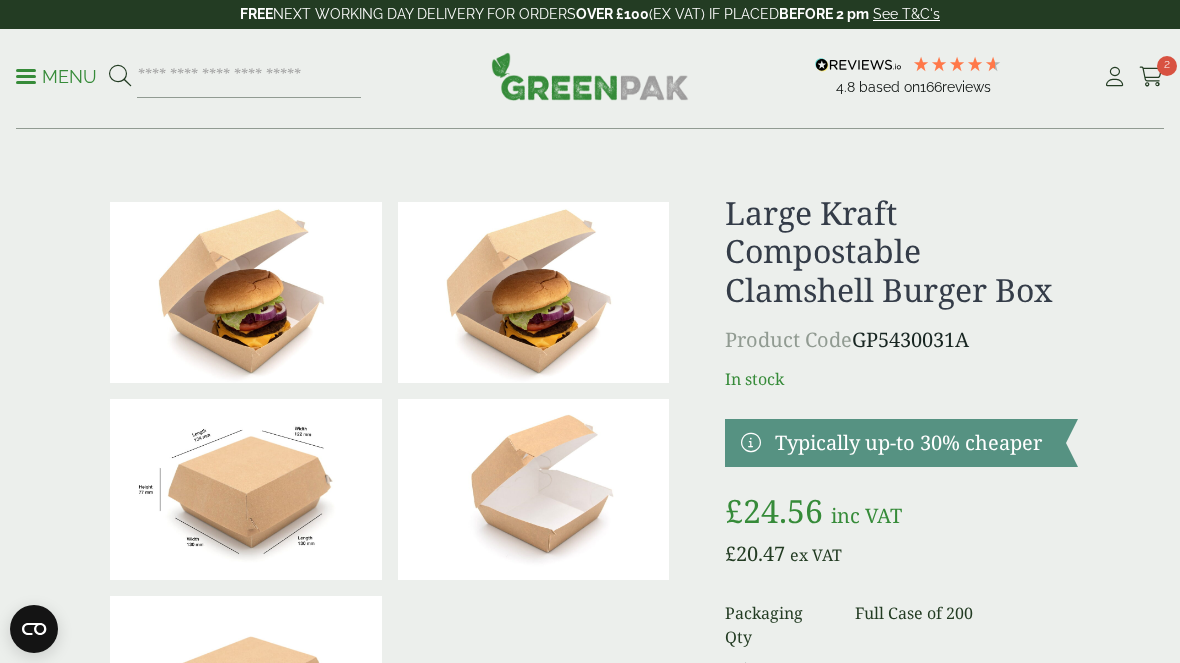 click at bounding box center [246, 489] 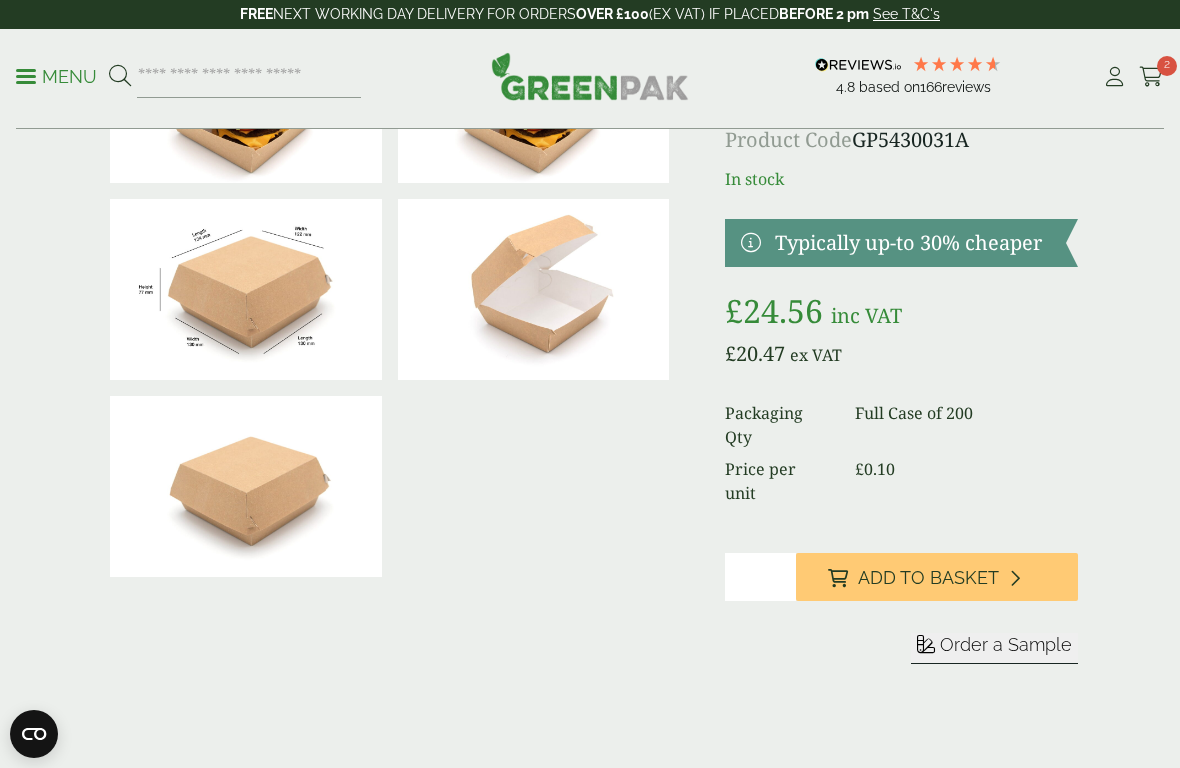 scroll, scrollTop: 220, scrollLeft: 0, axis: vertical 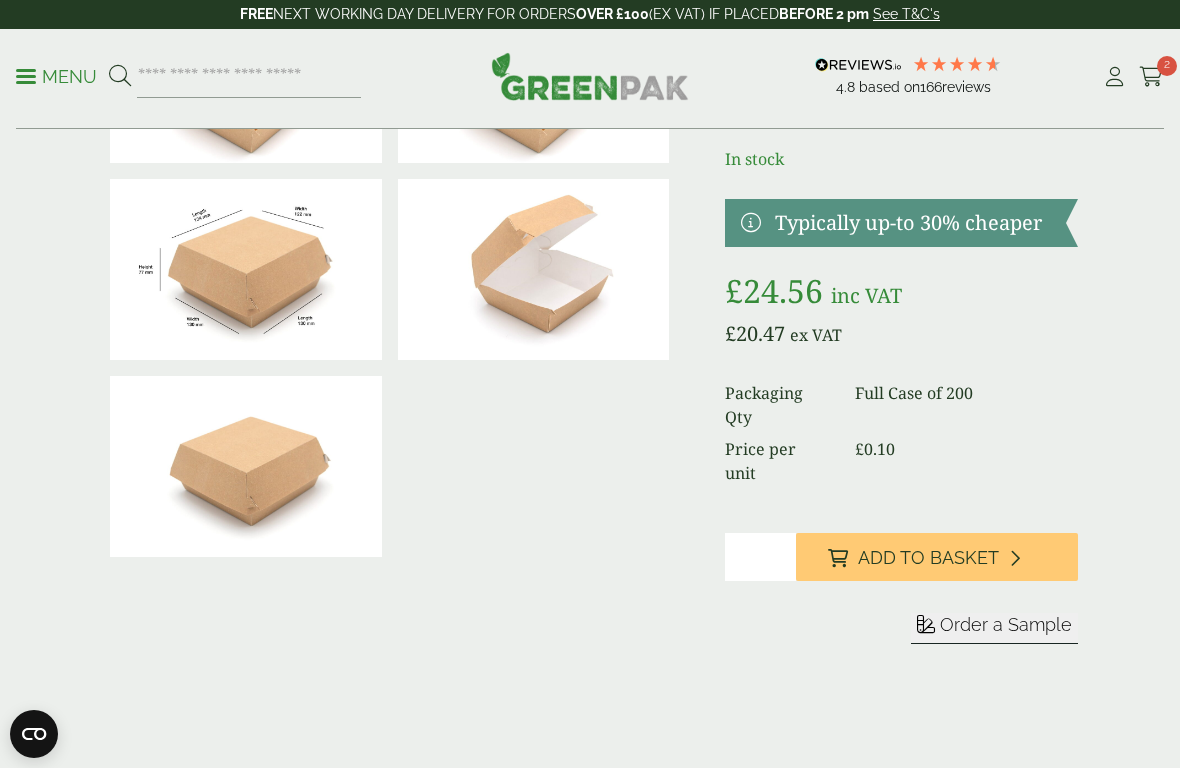 click on "Order a Sample" at bounding box center [1006, 624] 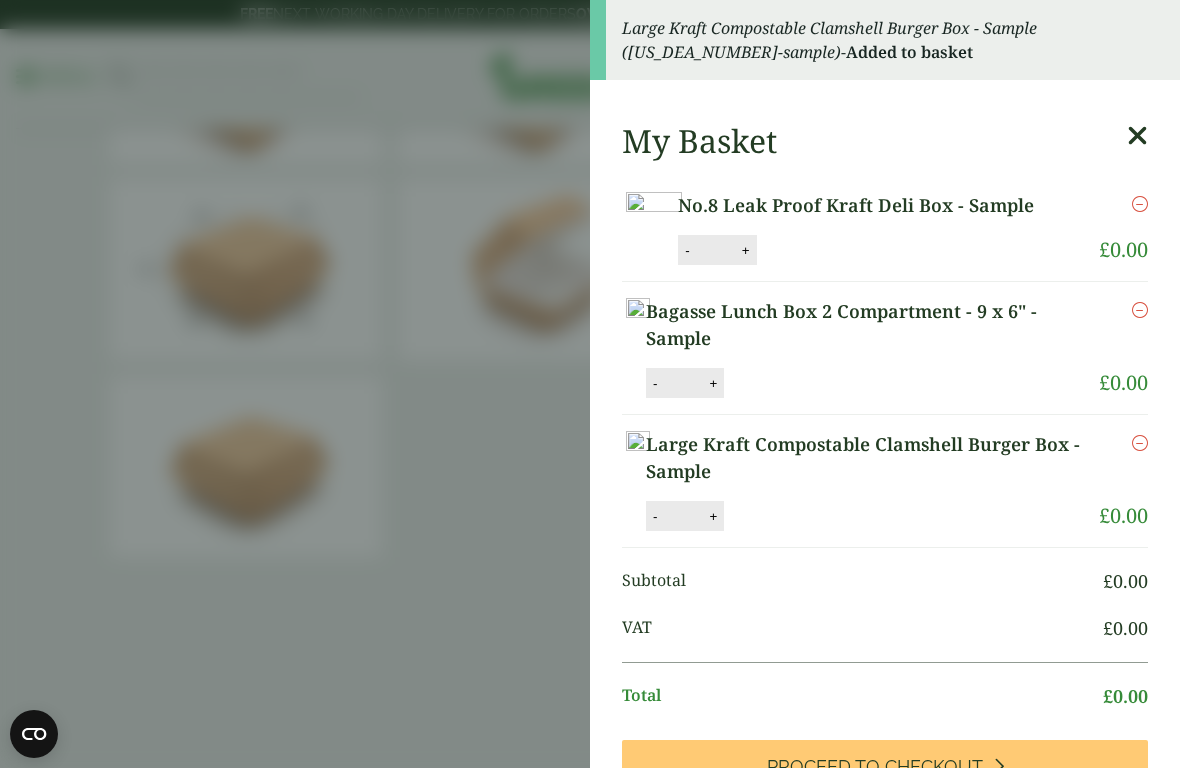 click at bounding box center [1137, 136] 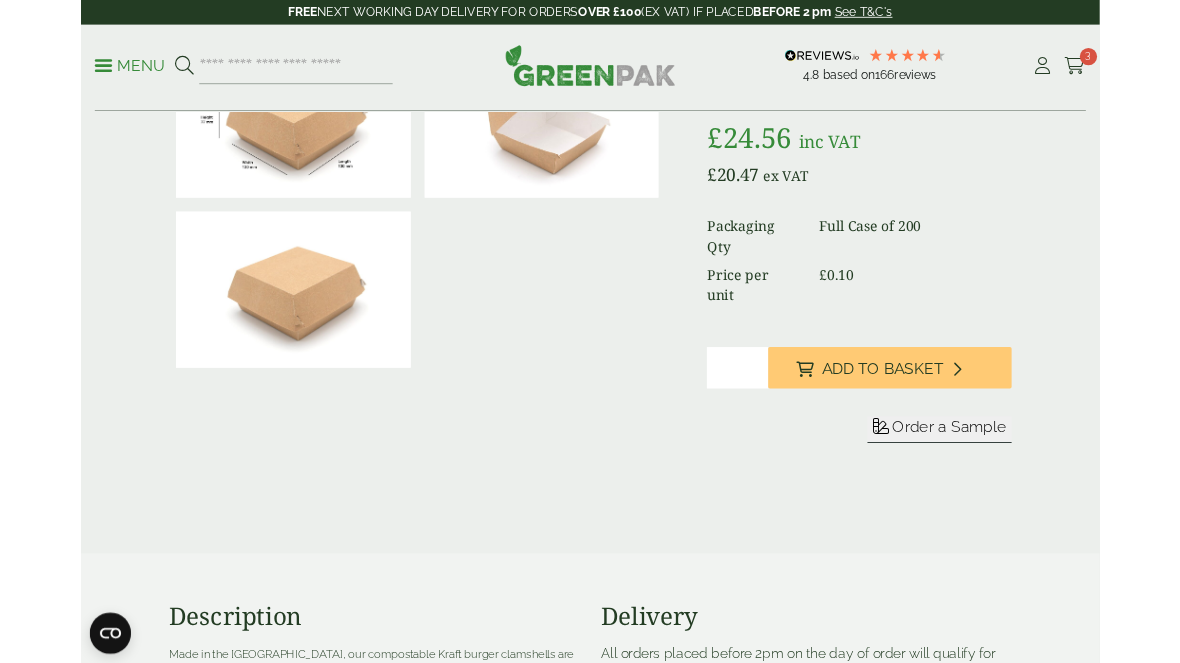 scroll, scrollTop: 0, scrollLeft: 0, axis: both 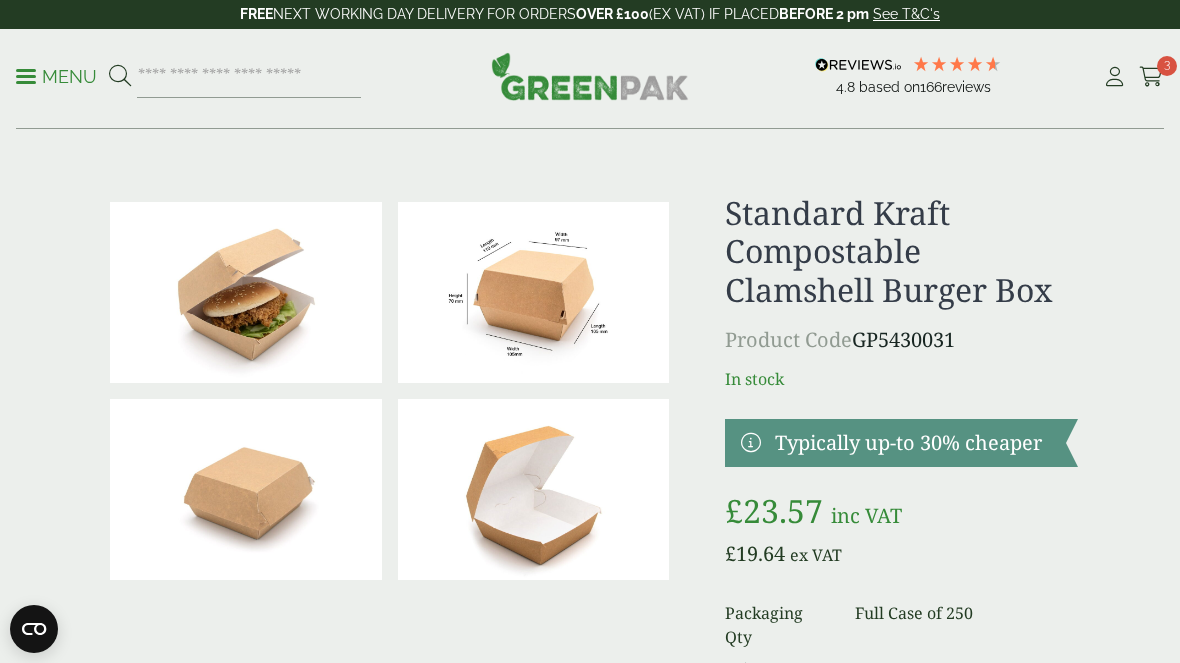 click at bounding box center [534, 292] 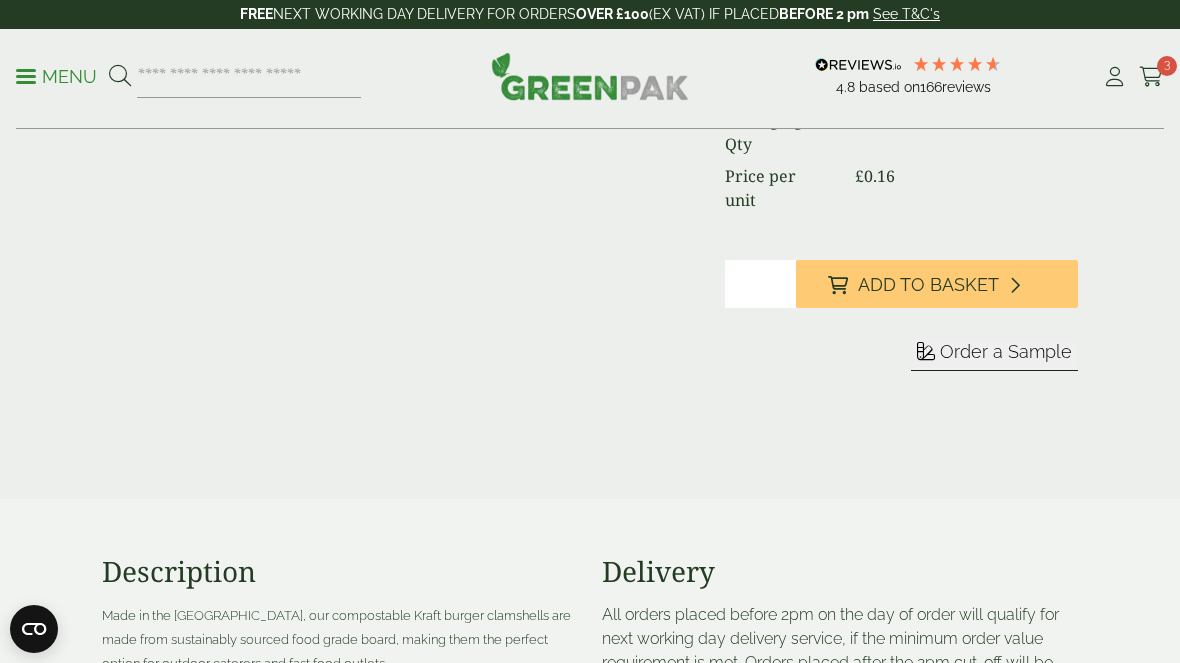 scroll, scrollTop: 486, scrollLeft: 0, axis: vertical 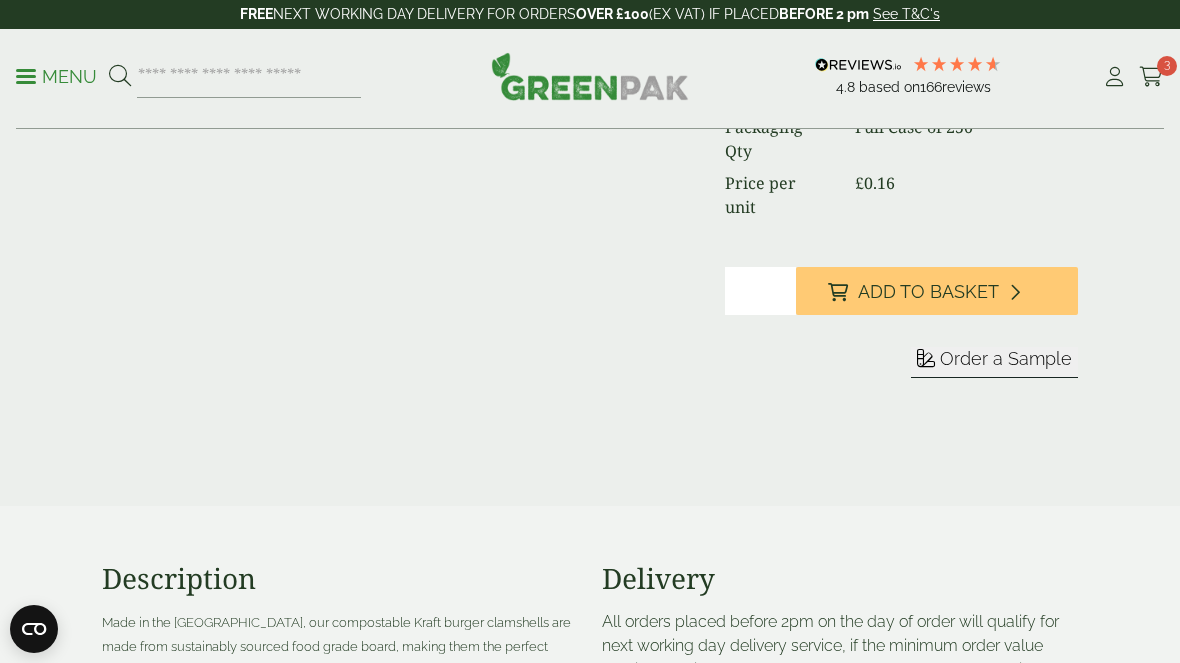 click on "Order a Sample" at bounding box center [1006, 358] 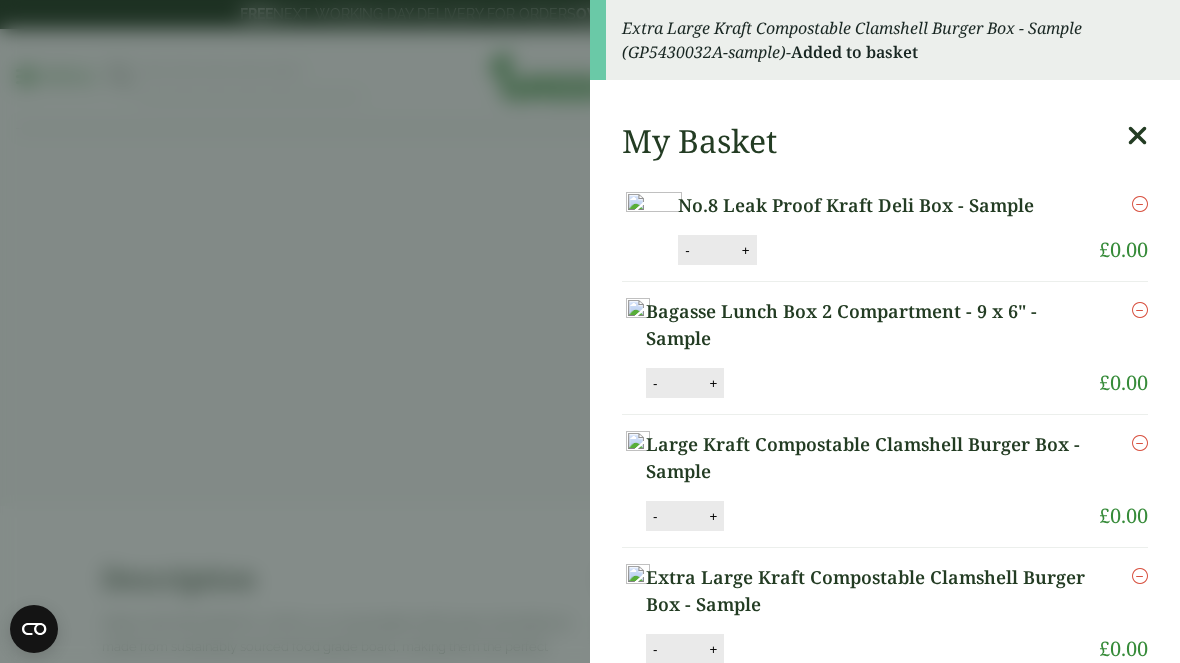 click at bounding box center [1137, 136] 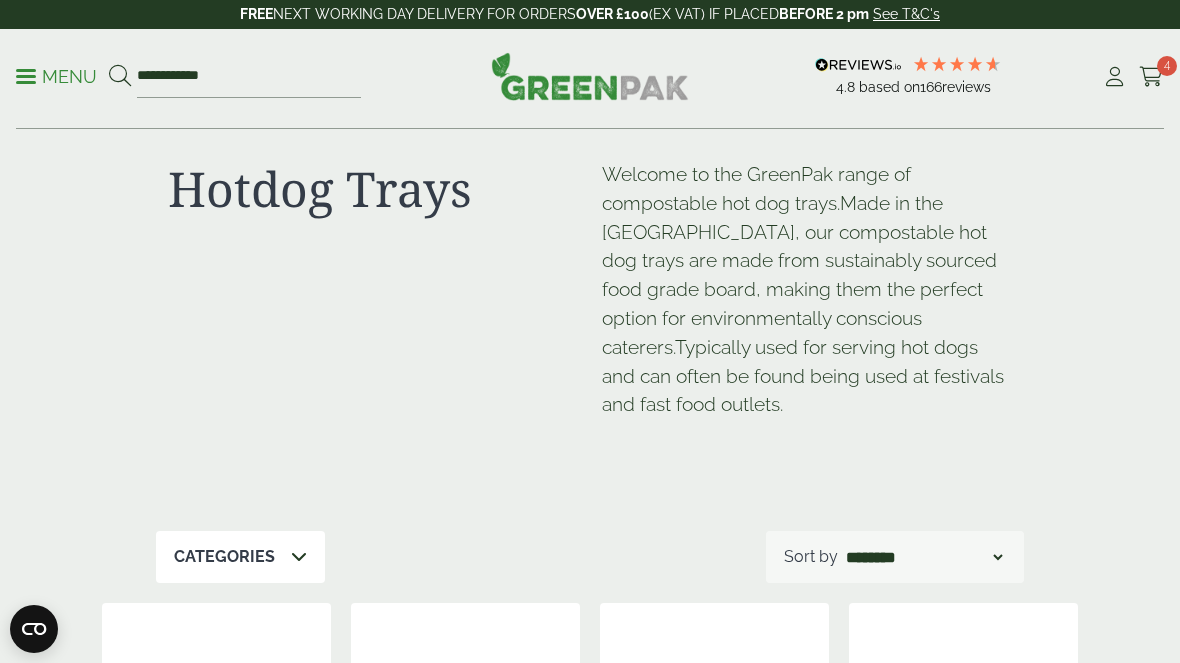 scroll, scrollTop: 0, scrollLeft: 0, axis: both 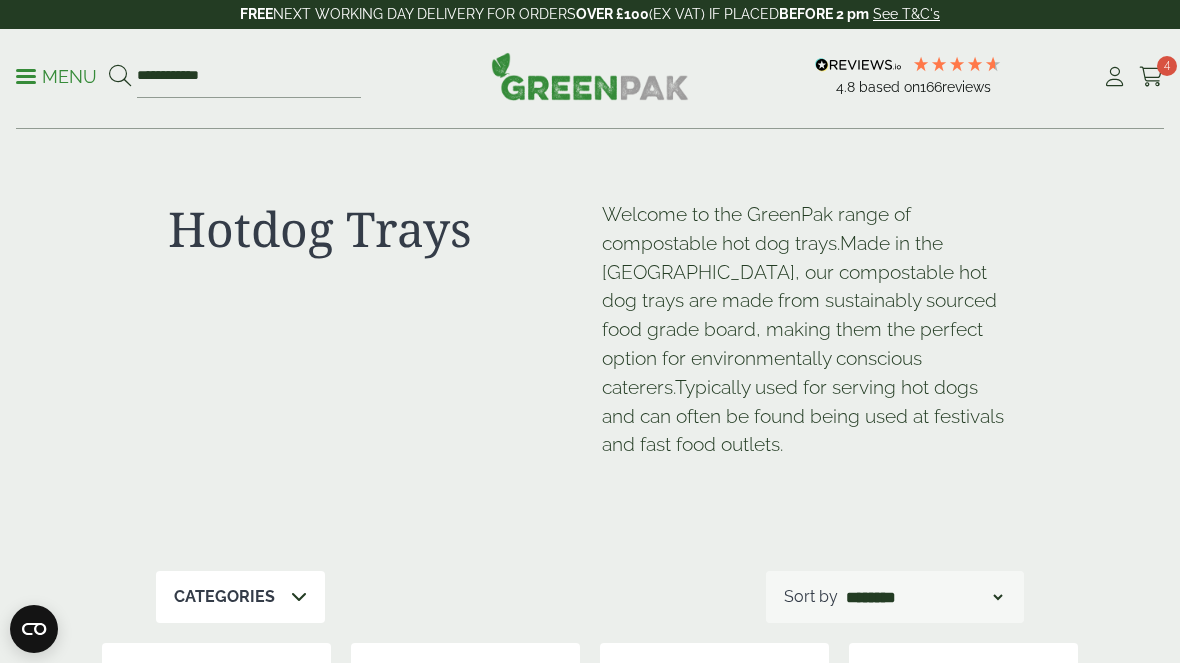 click on "Menu" at bounding box center (56, 77) 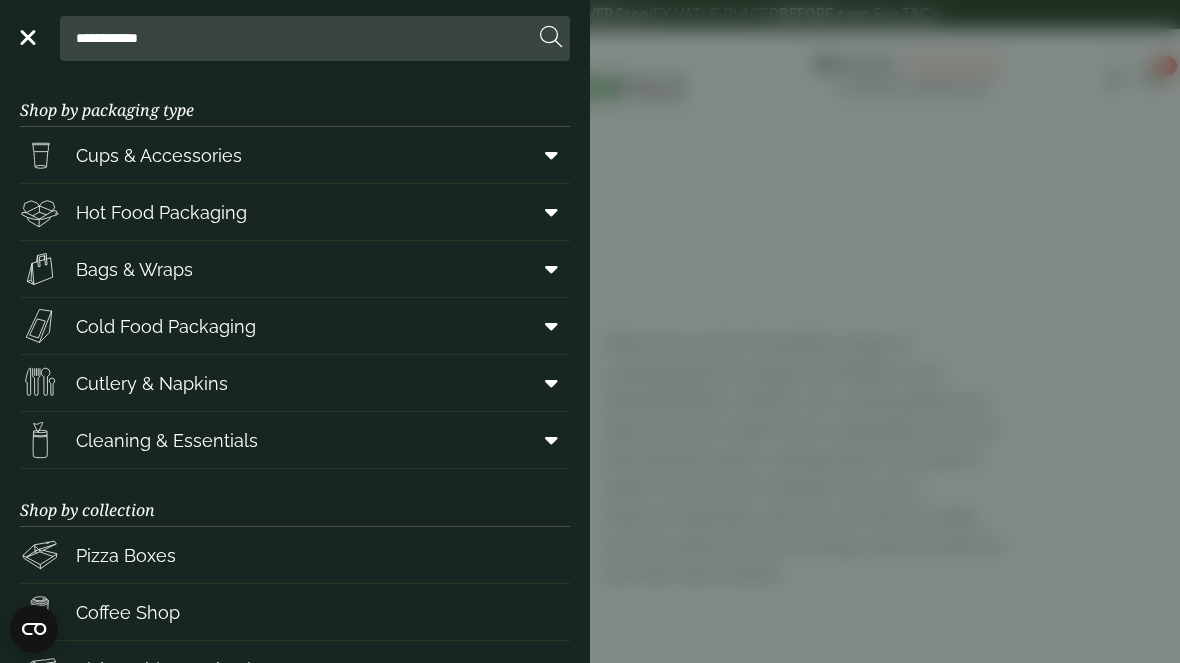 click at bounding box center [551, 212] 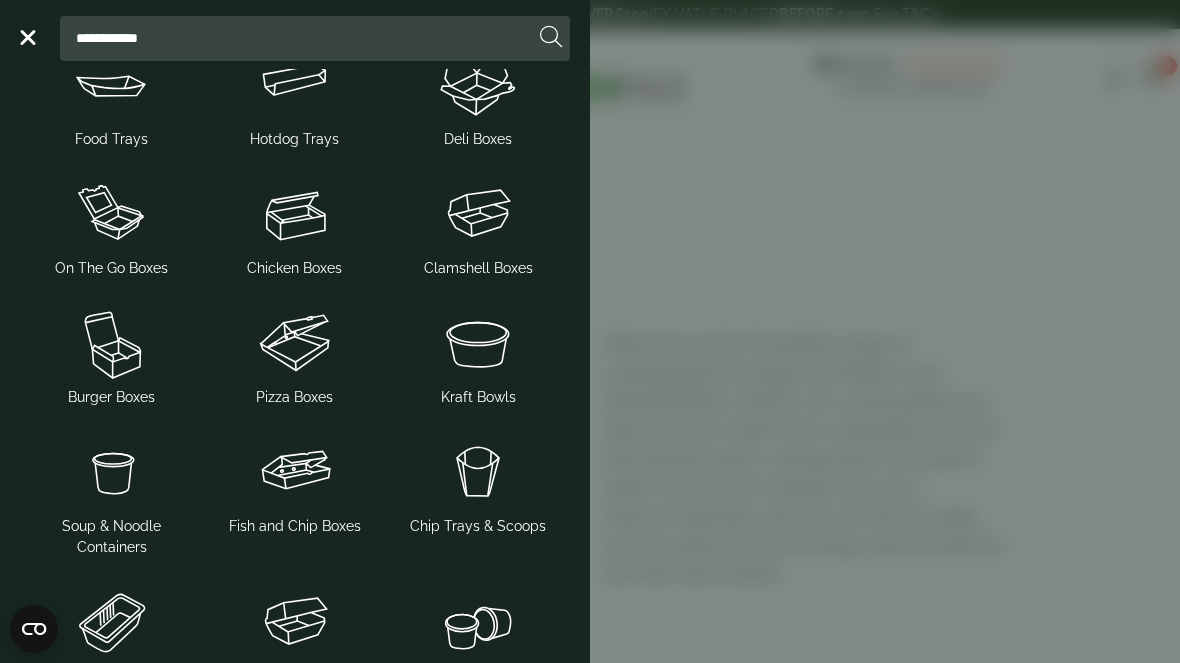 scroll, scrollTop: 209, scrollLeft: 0, axis: vertical 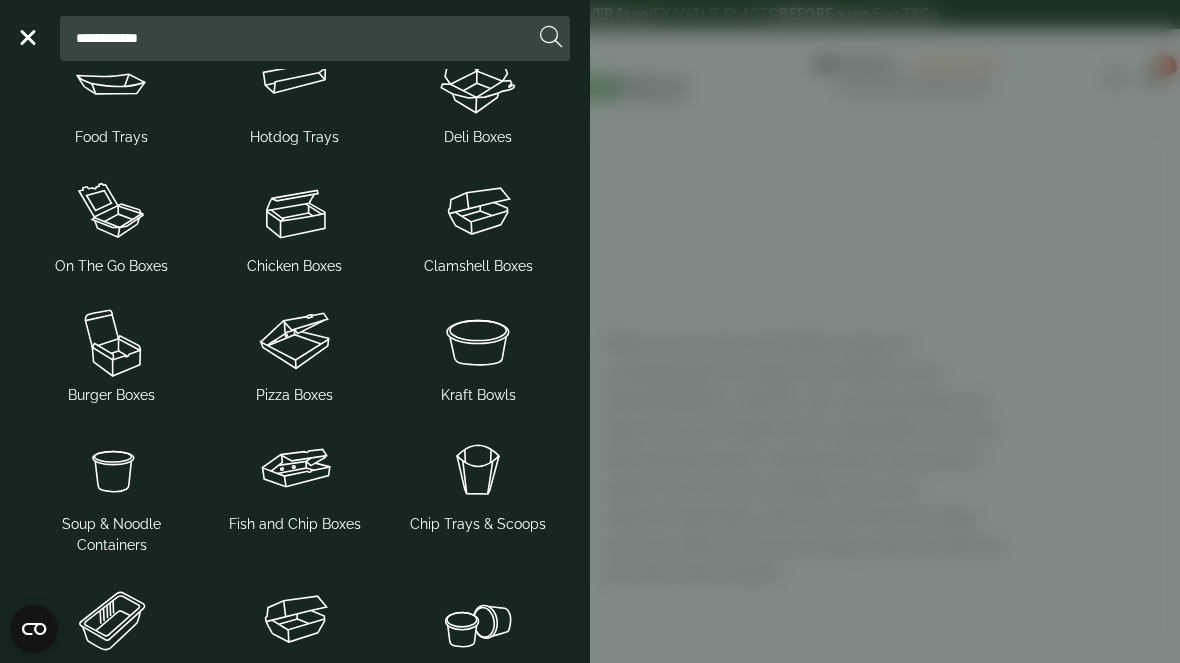 click at bounding box center [111, 341] 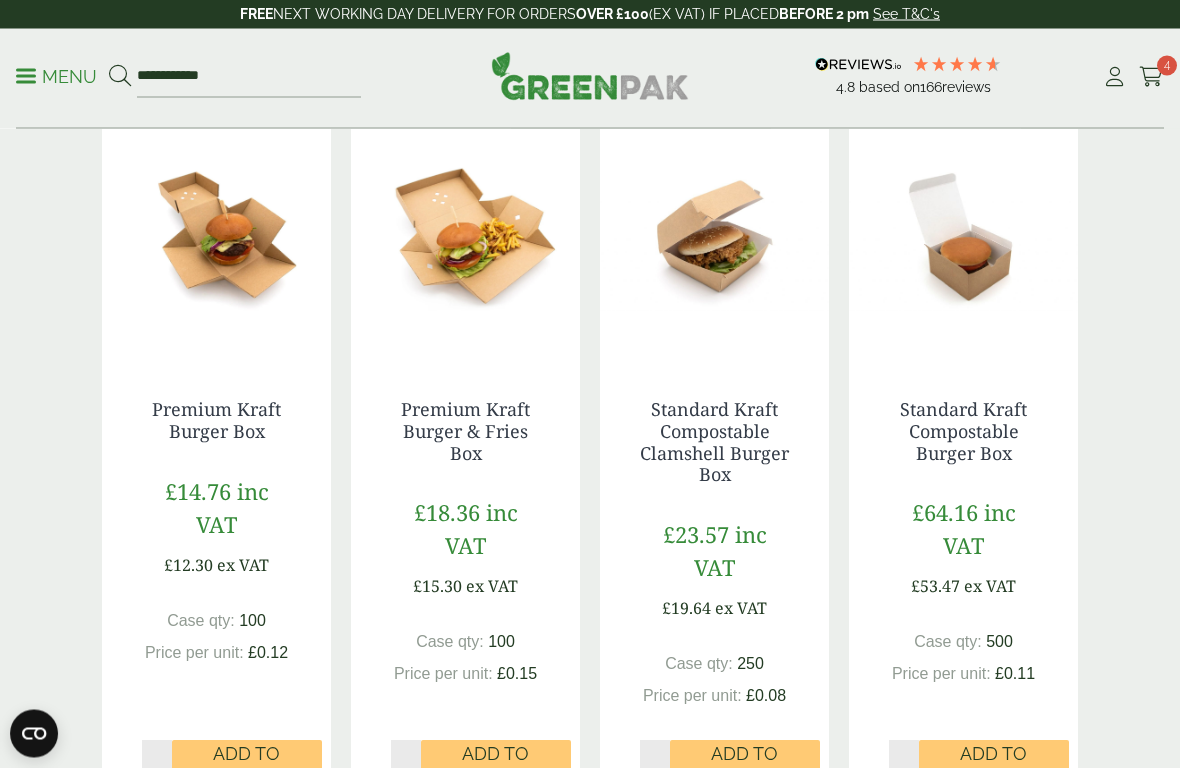 scroll, scrollTop: 1158, scrollLeft: 0, axis: vertical 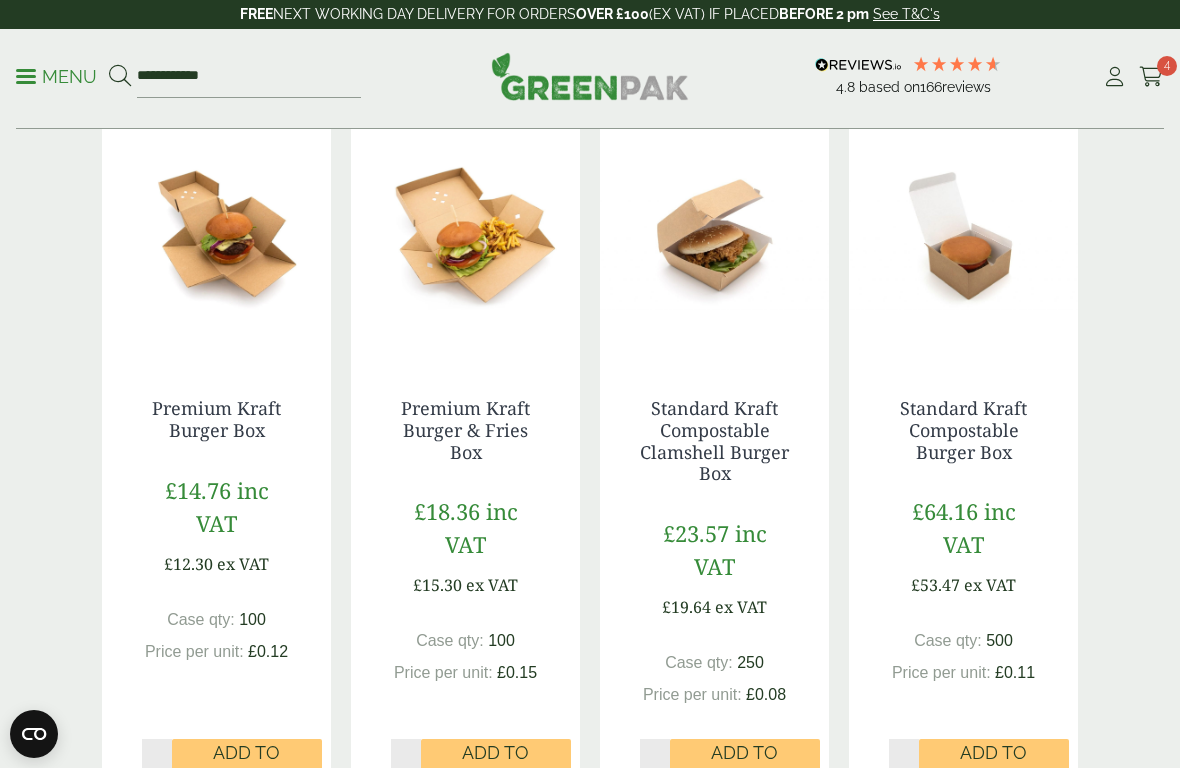 click on "Standard Kraft Compostable Burger Box" at bounding box center (963, 429) 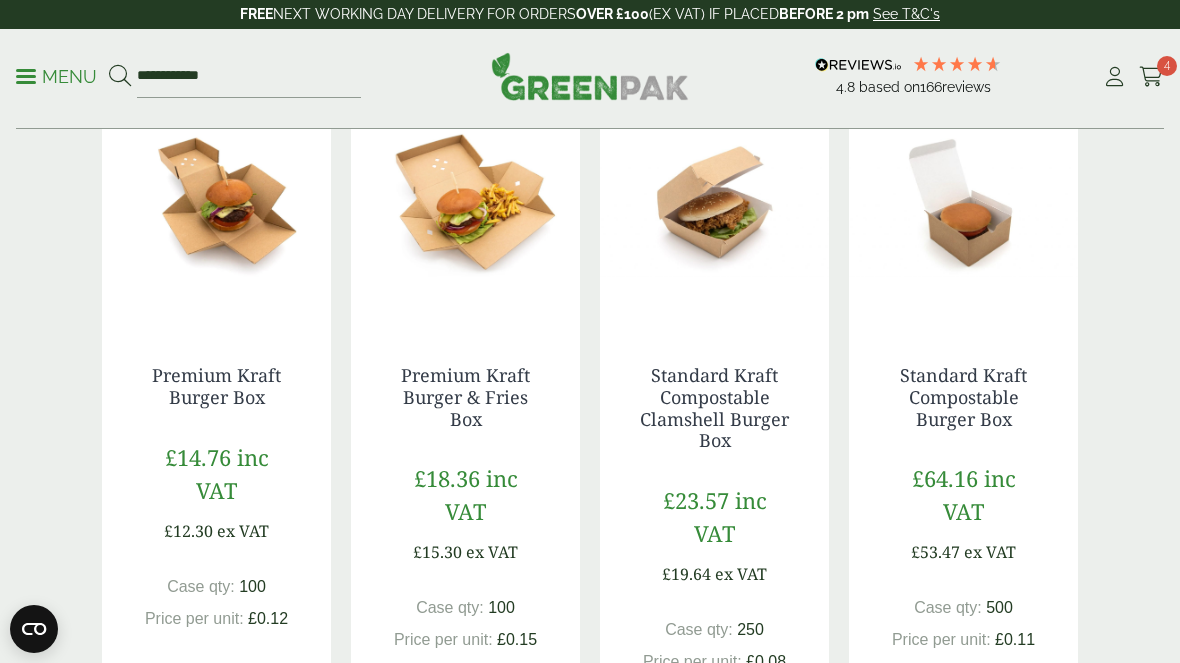 scroll, scrollTop: 1190, scrollLeft: 0, axis: vertical 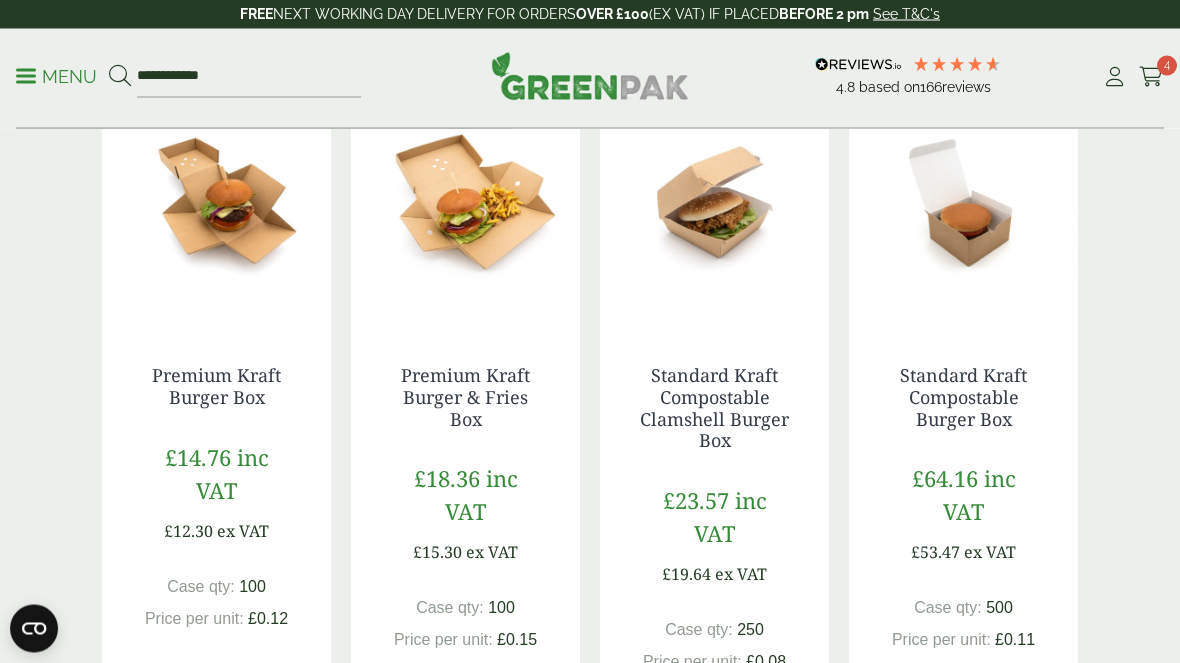 click on "Premium Kraft Burger Box" at bounding box center [216, 387] 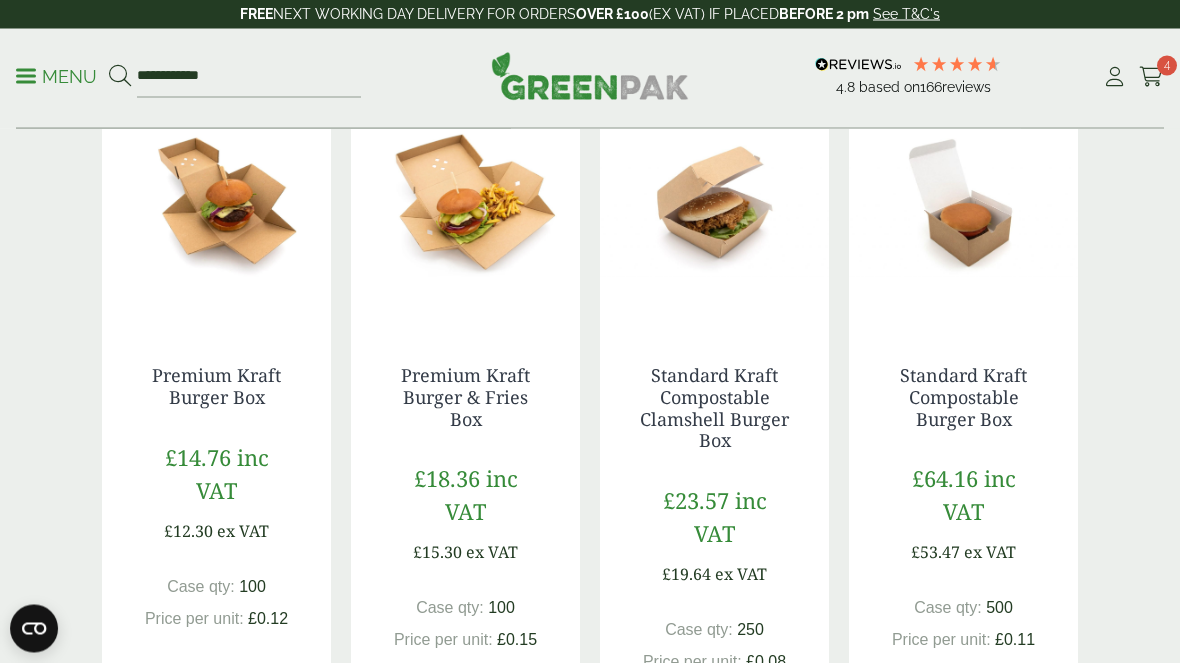 scroll, scrollTop: 1191, scrollLeft: 0, axis: vertical 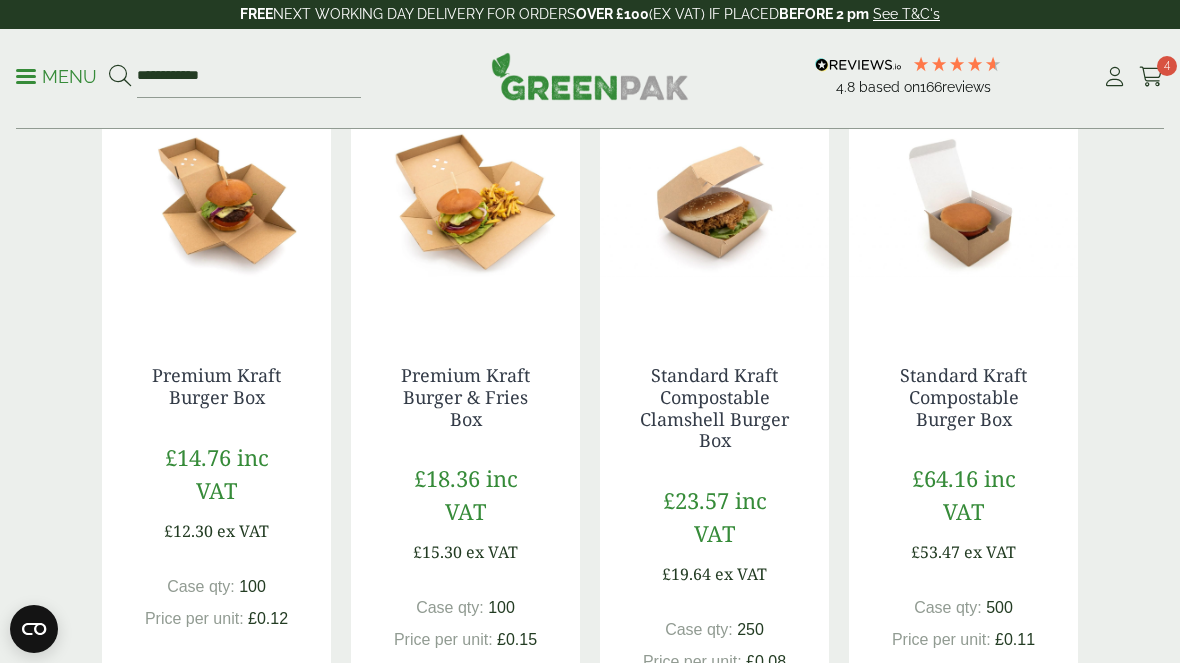 click on "Premium Kraft Burger & Fries Box" at bounding box center (465, 396) 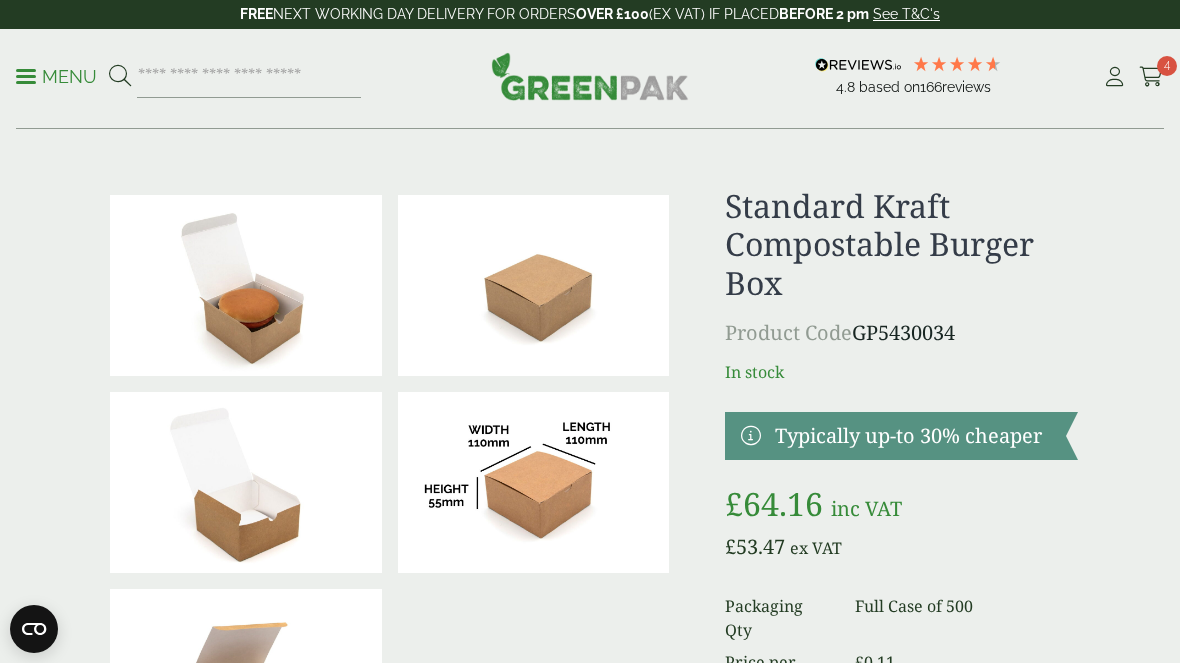 scroll, scrollTop: 0, scrollLeft: 0, axis: both 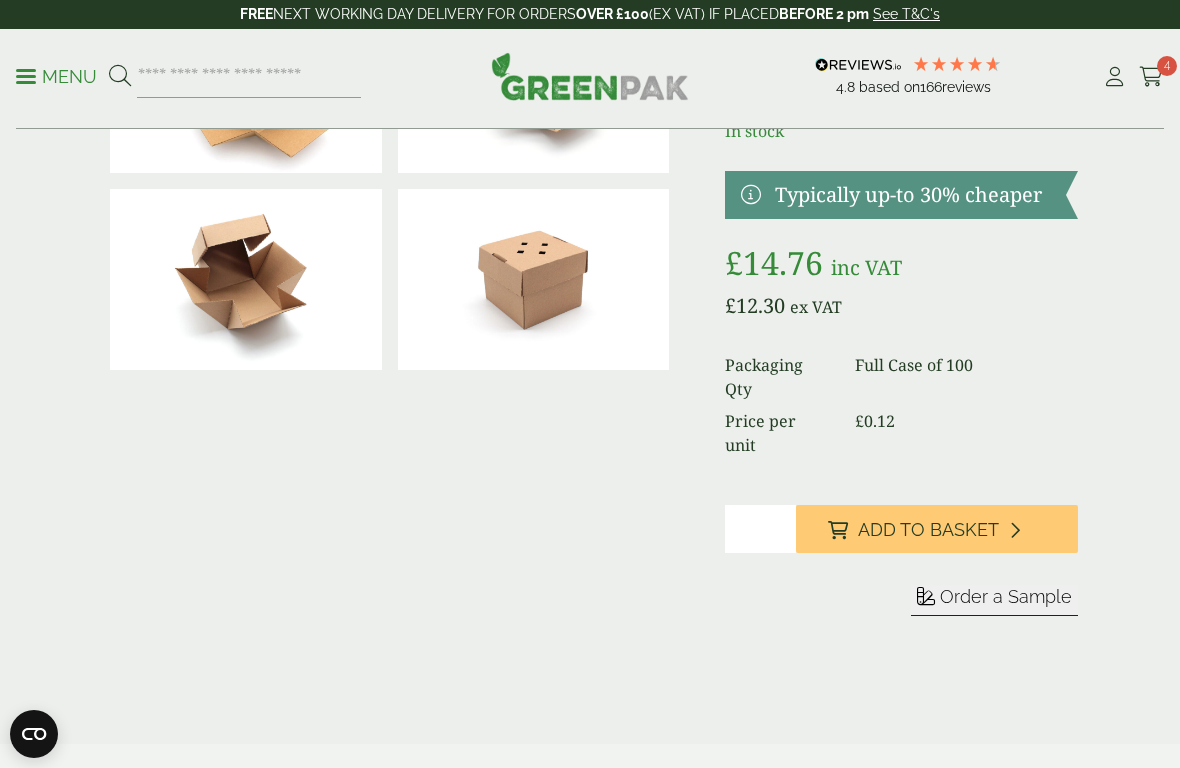 click on "Order a Sample" at bounding box center (1006, 596) 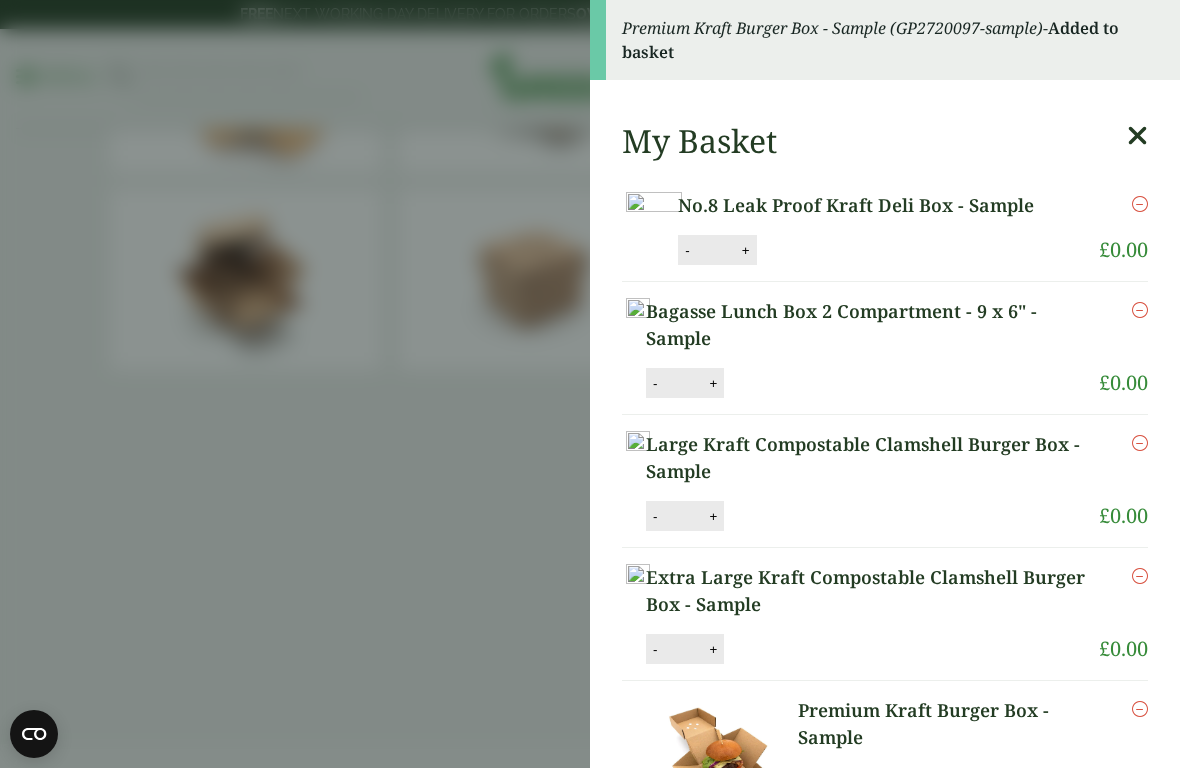 click at bounding box center [1137, 136] 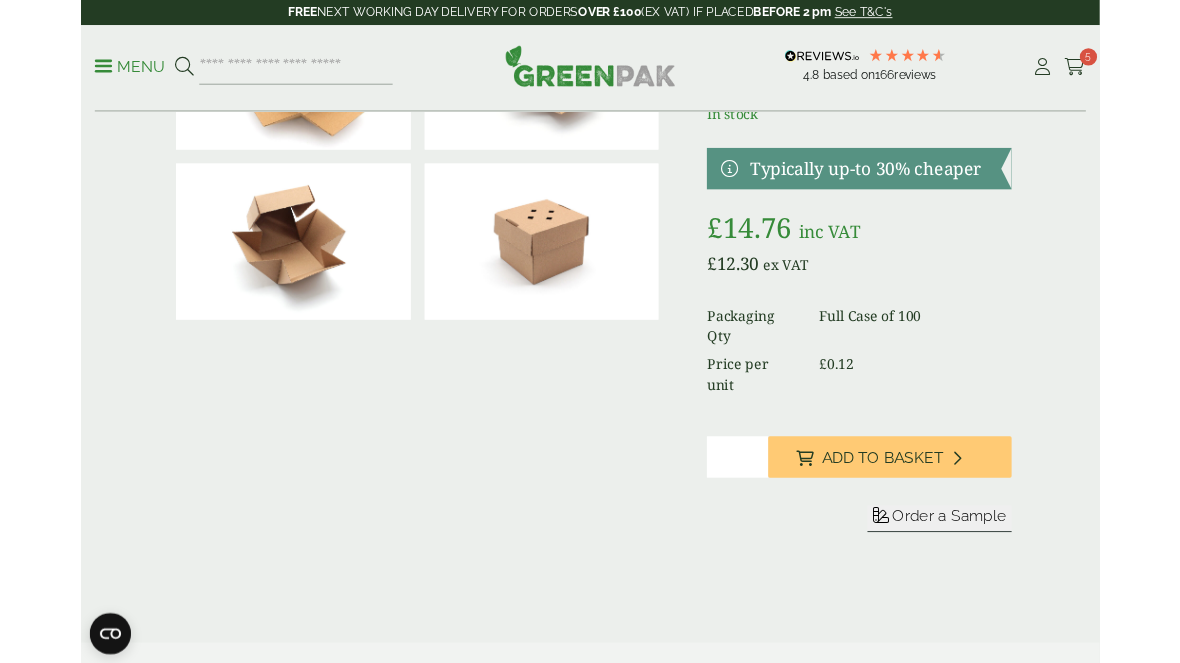 scroll, scrollTop: 0, scrollLeft: 0, axis: both 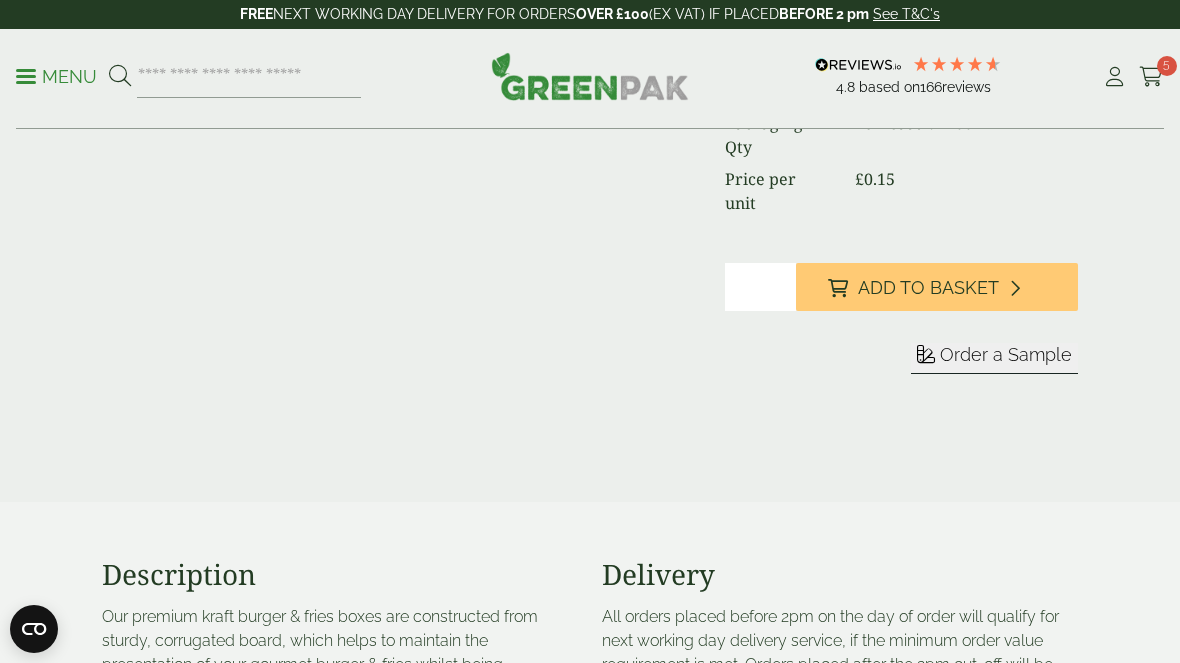 click on "Order a Sample" at bounding box center [1006, 354] 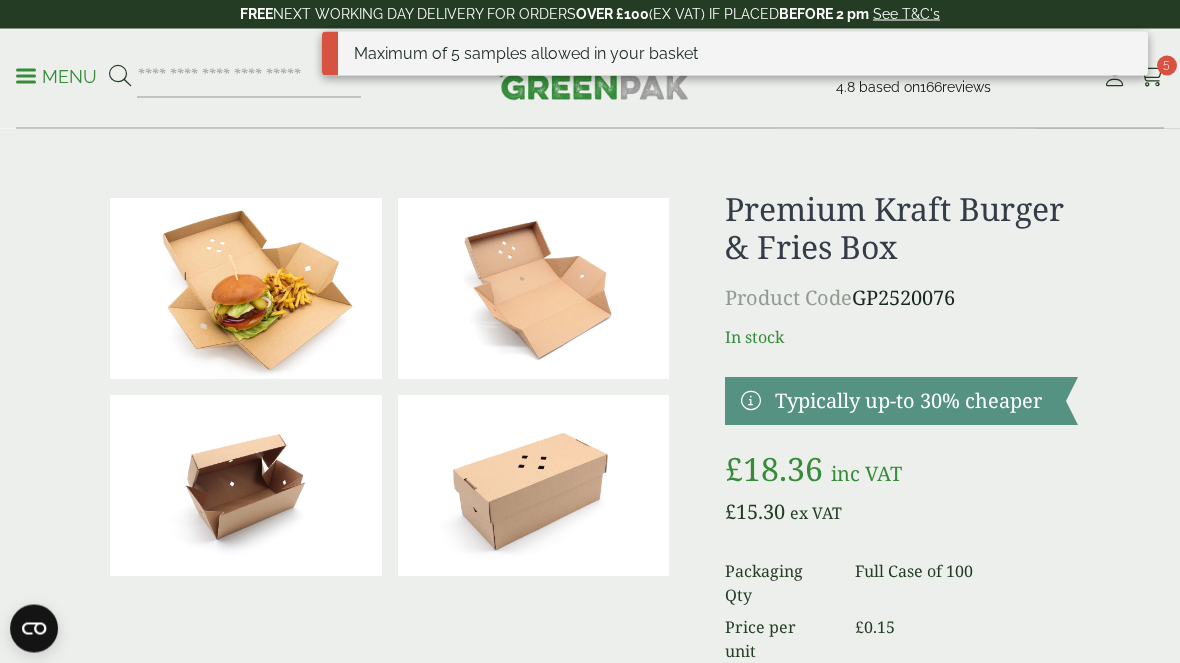 scroll, scrollTop: 0, scrollLeft: 0, axis: both 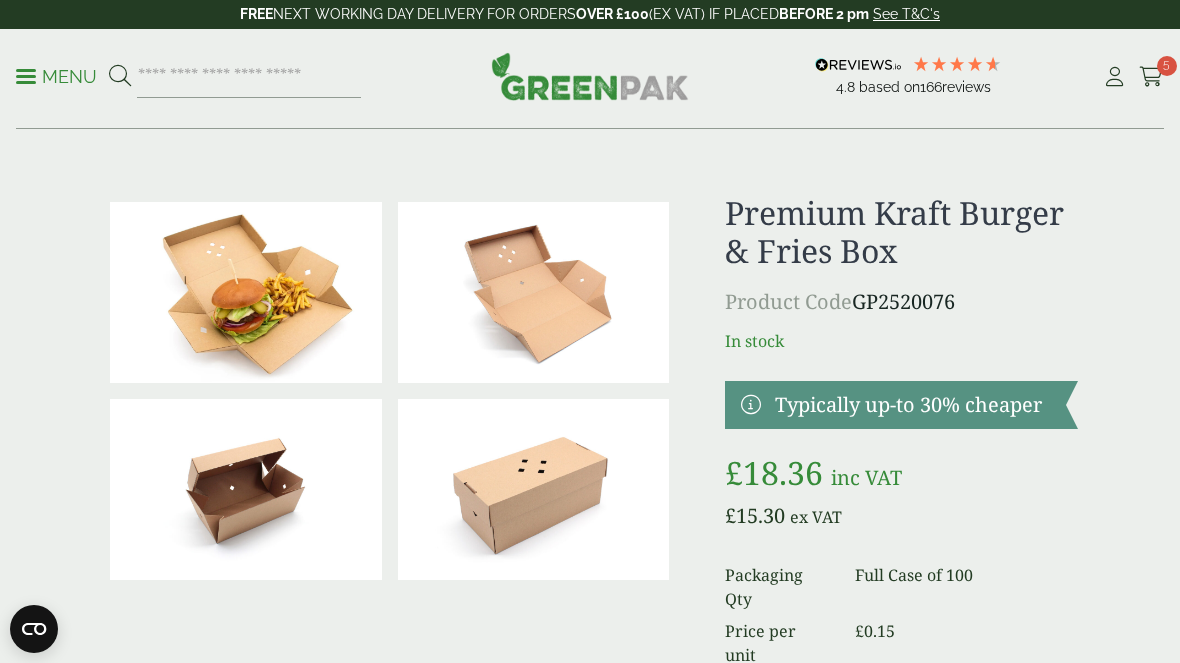 click at bounding box center (1151, 77) 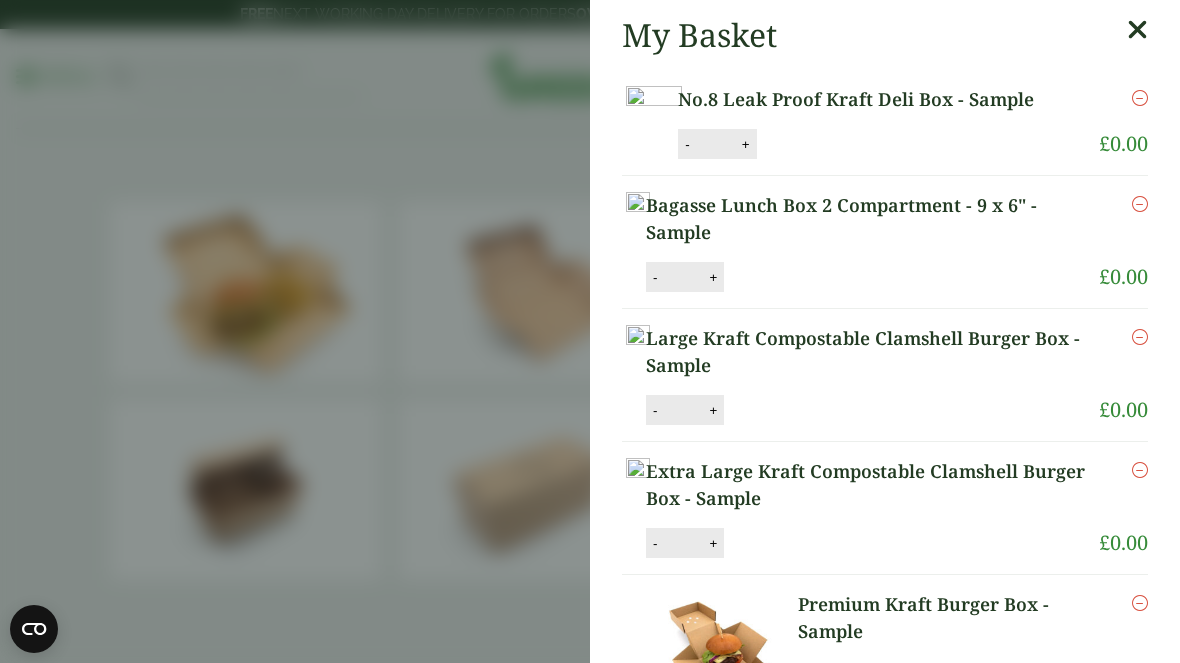 scroll, scrollTop: 0, scrollLeft: 0, axis: both 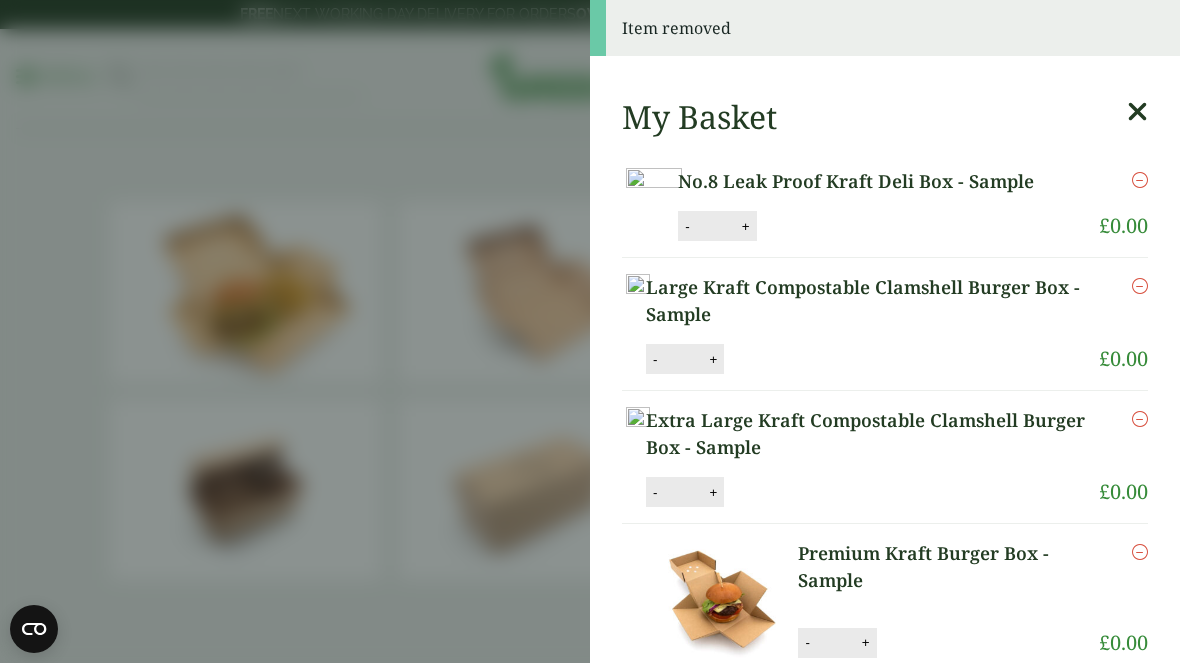 click at bounding box center (1137, 112) 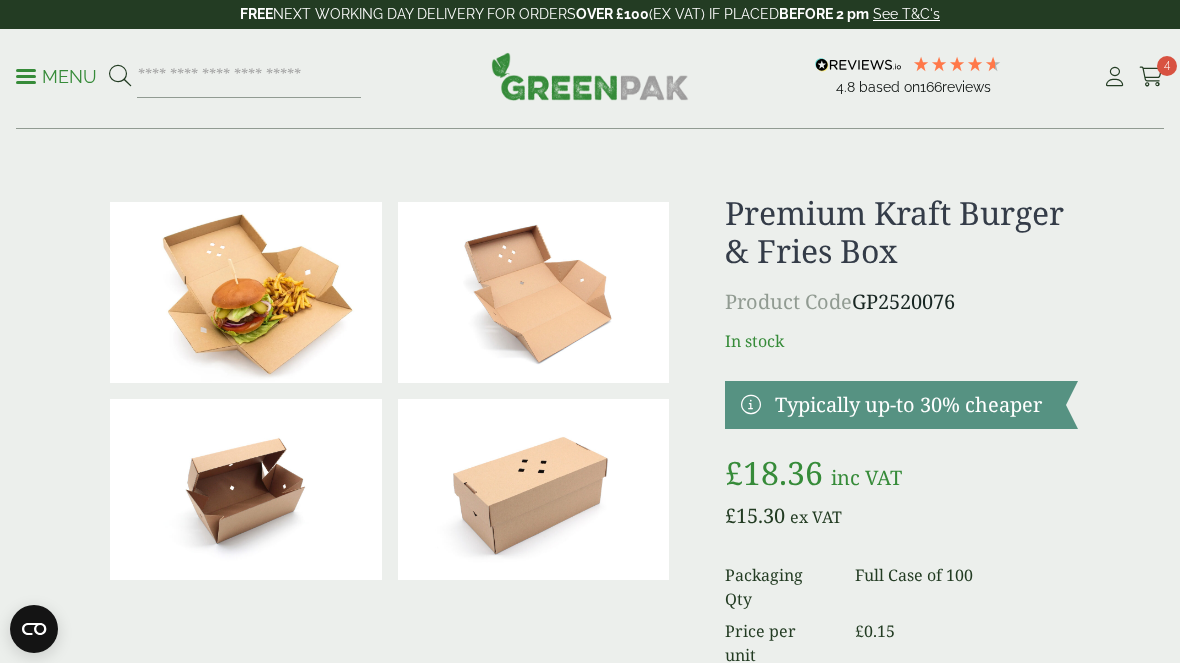 click on "Menu" at bounding box center [56, 75] 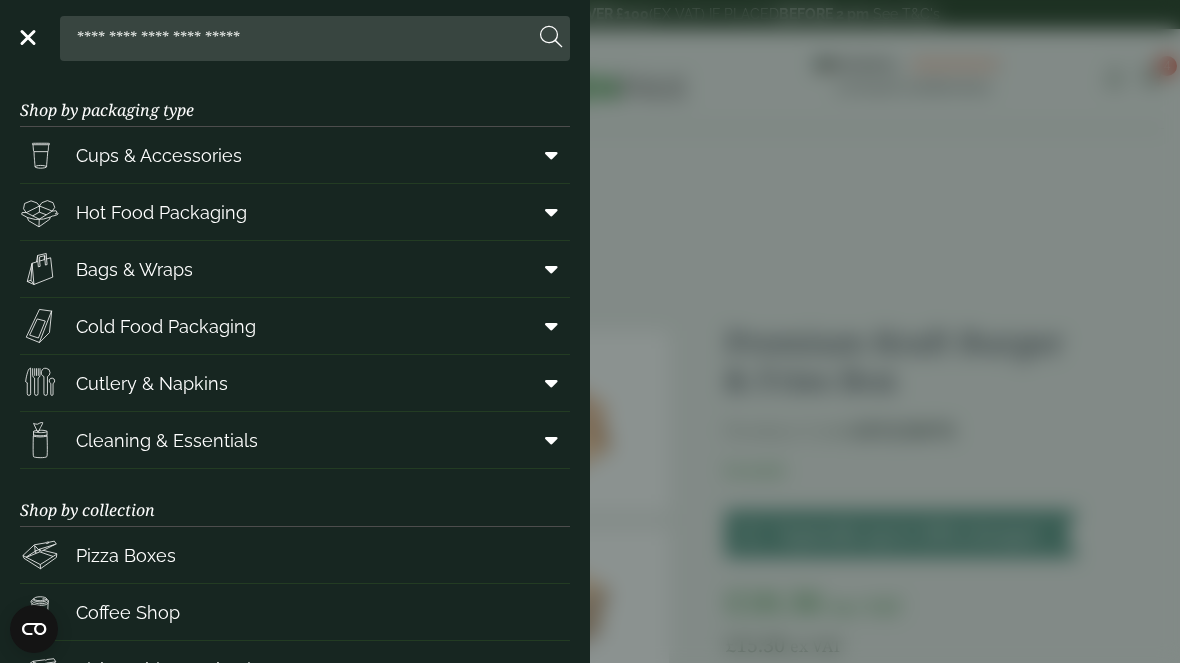 click at bounding box center [547, 212] 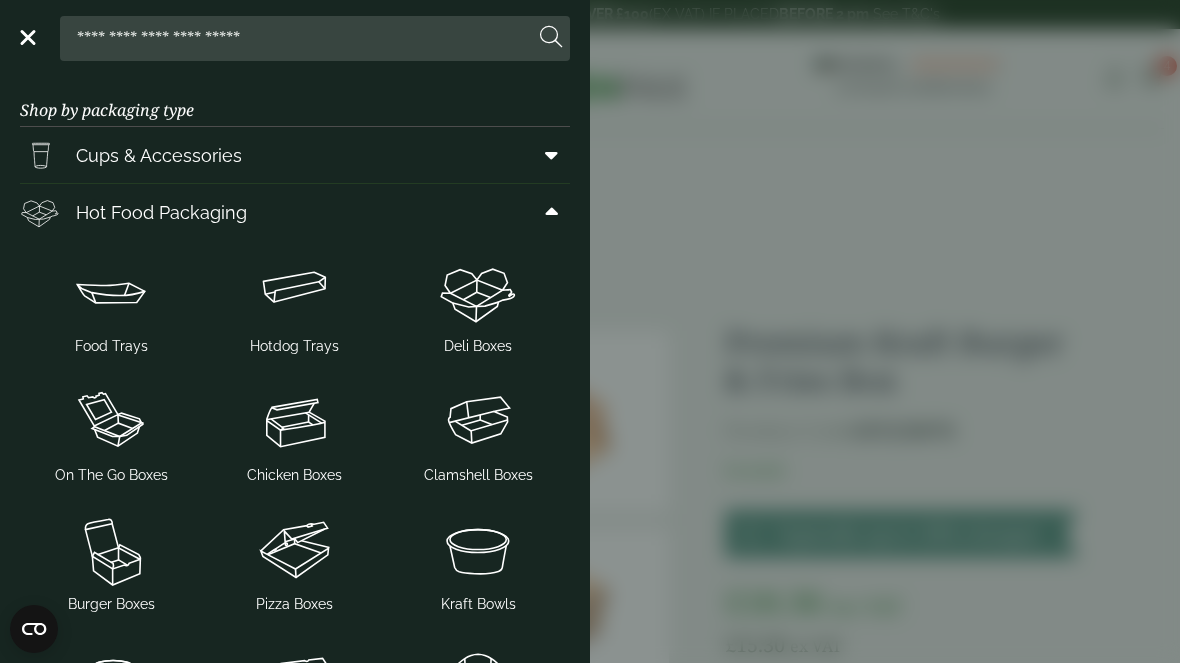 click at bounding box center [478, 550] 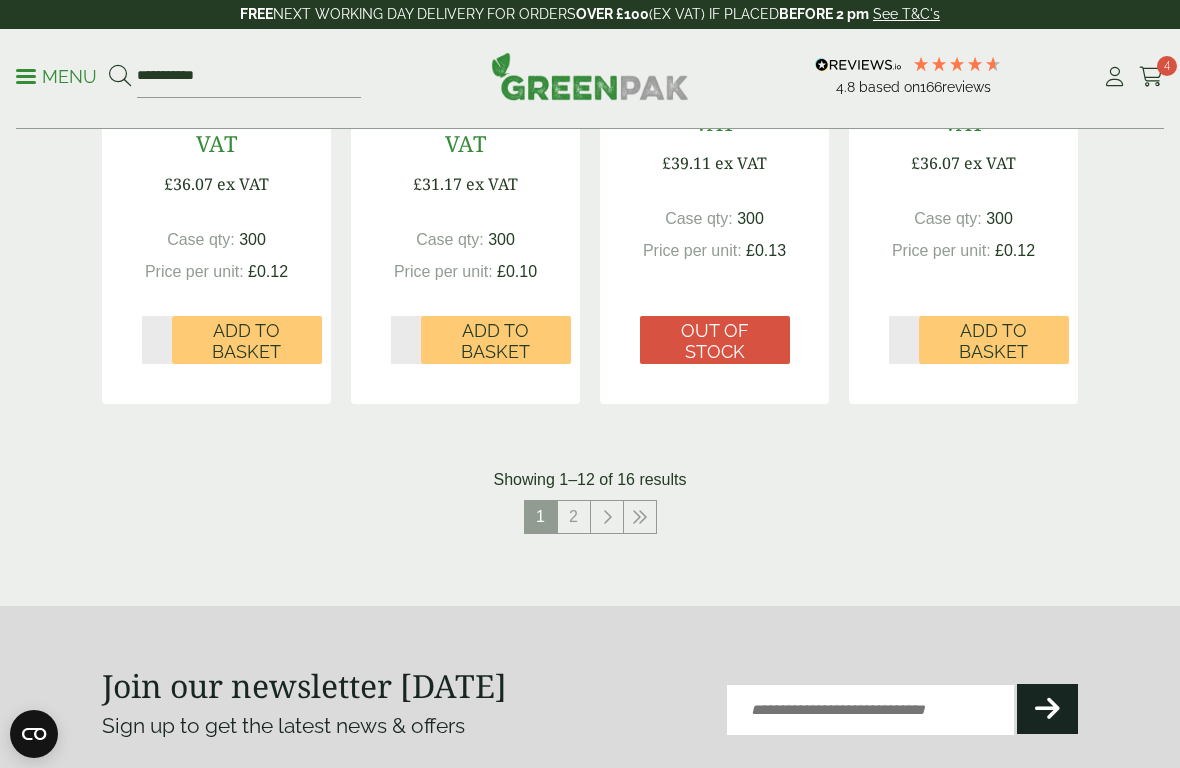 scroll, scrollTop: 2295, scrollLeft: 0, axis: vertical 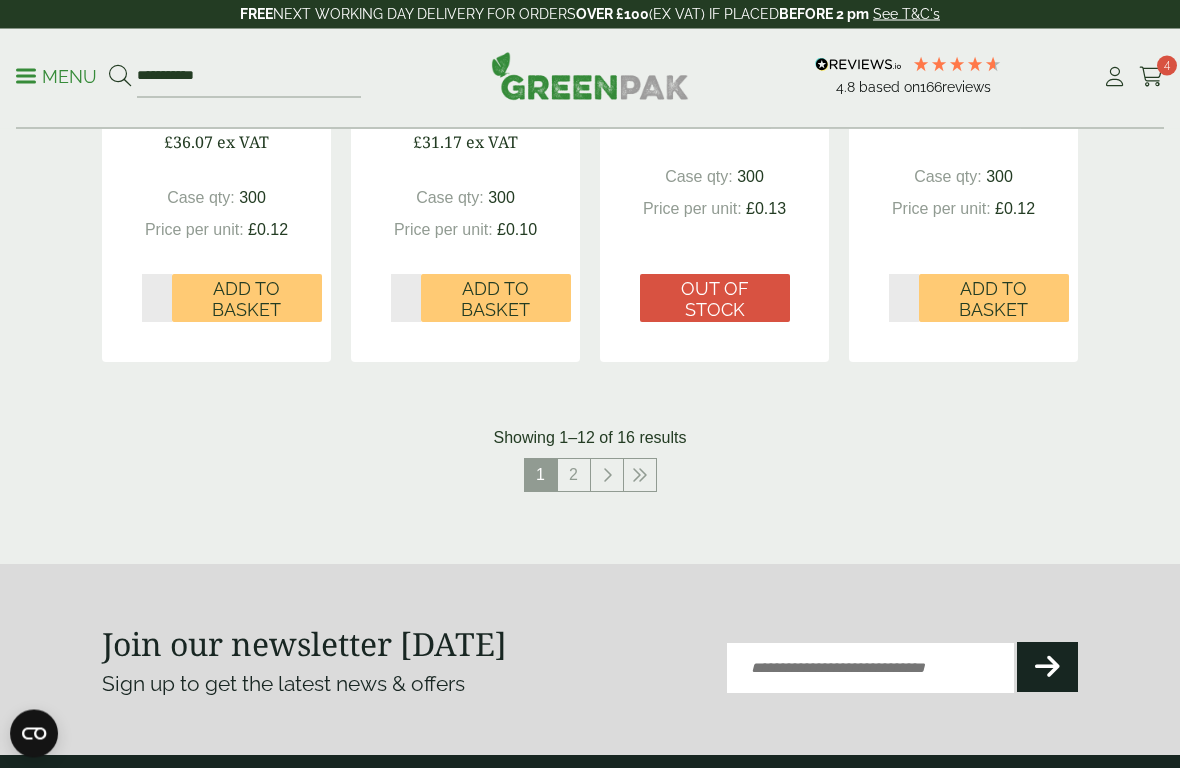 click on "2" at bounding box center (574, 476) 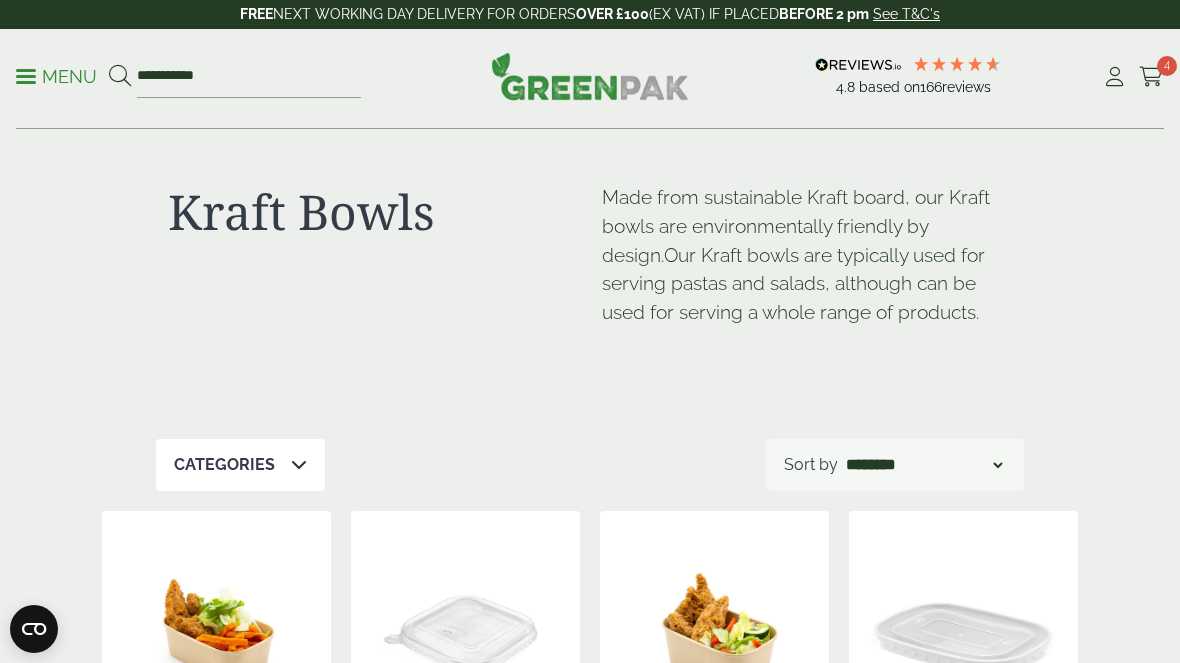 scroll, scrollTop: 0, scrollLeft: 0, axis: both 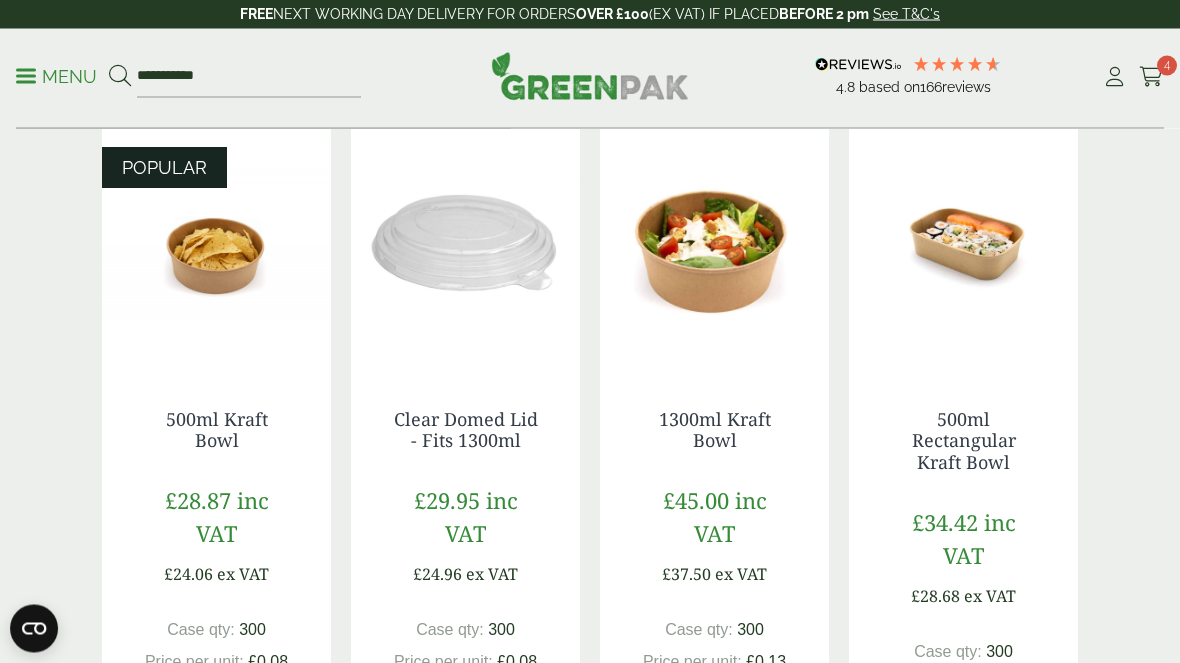 click on "1300ml Kraft Bowl" at bounding box center (715, 431) 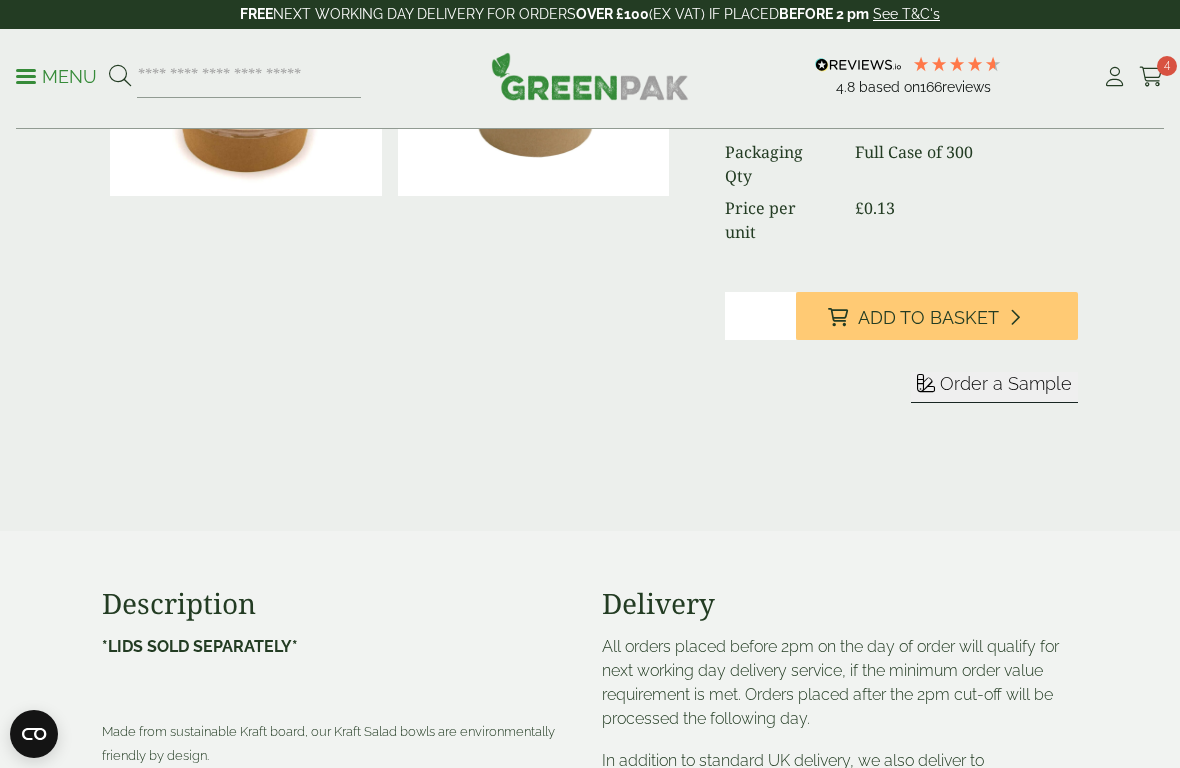 scroll, scrollTop: 403, scrollLeft: 0, axis: vertical 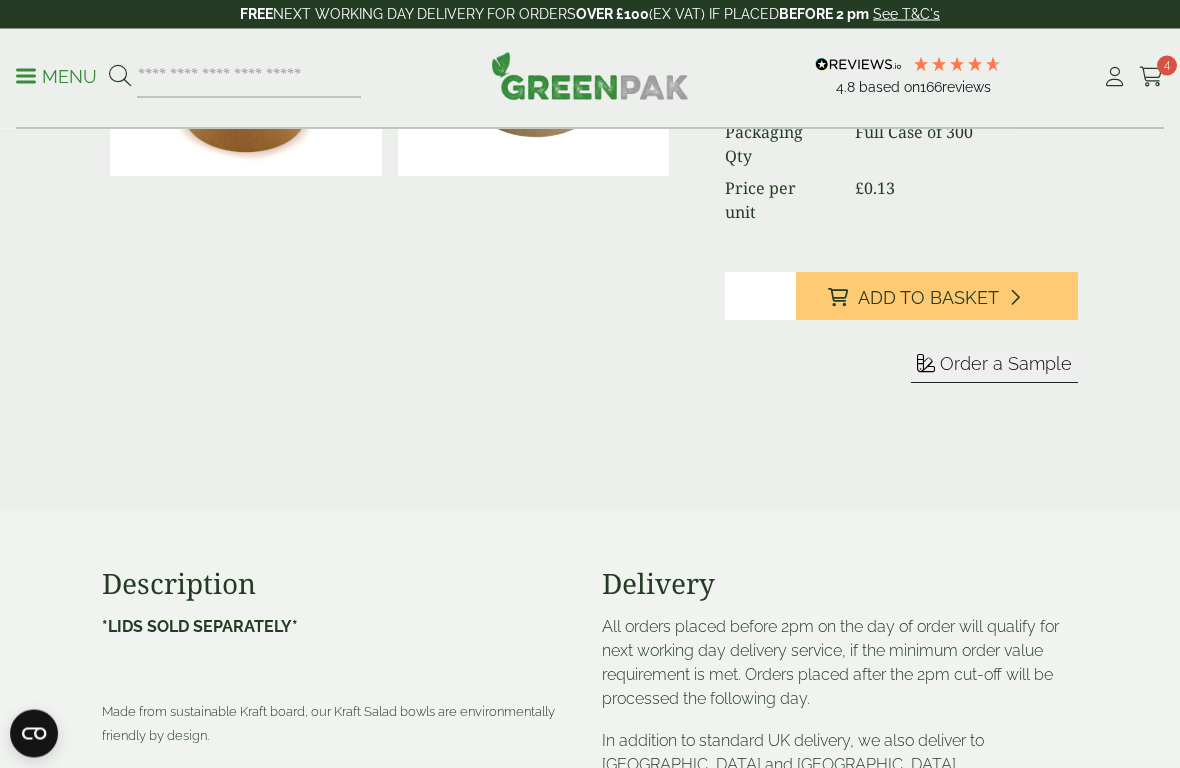 click on "Order a Sample" at bounding box center (994, 368) 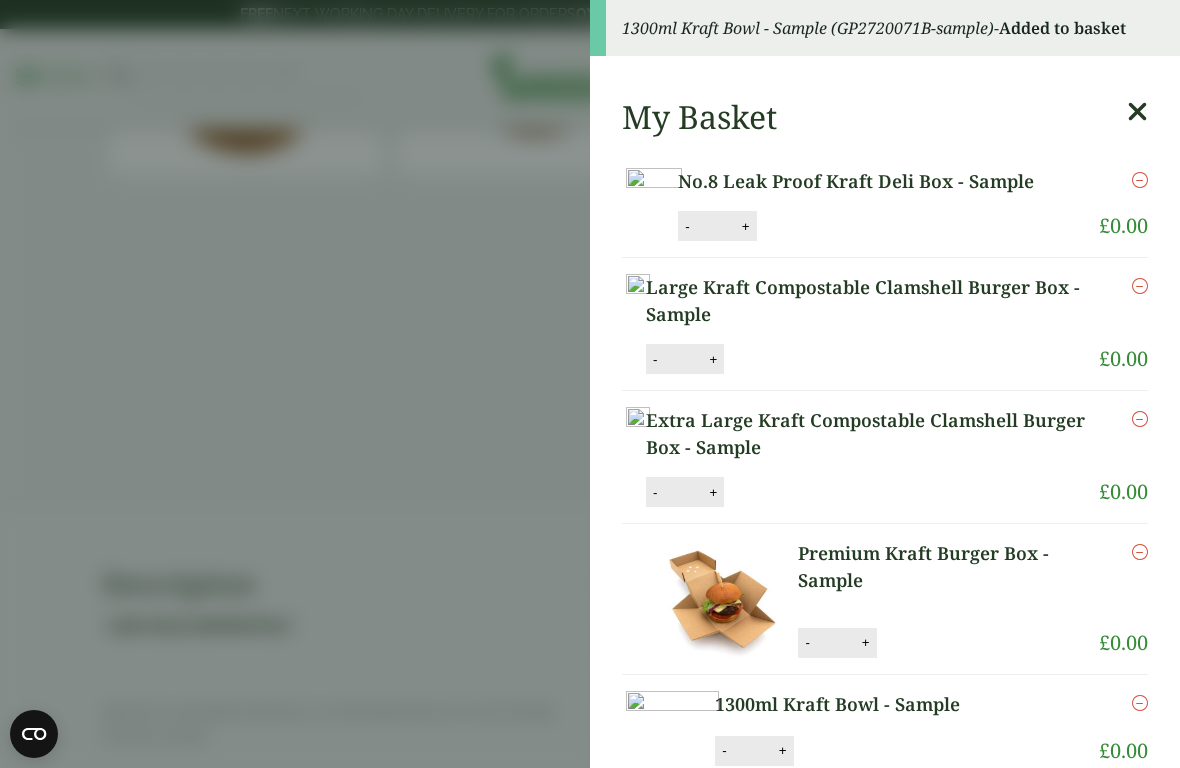 scroll, scrollTop: 0, scrollLeft: 0, axis: both 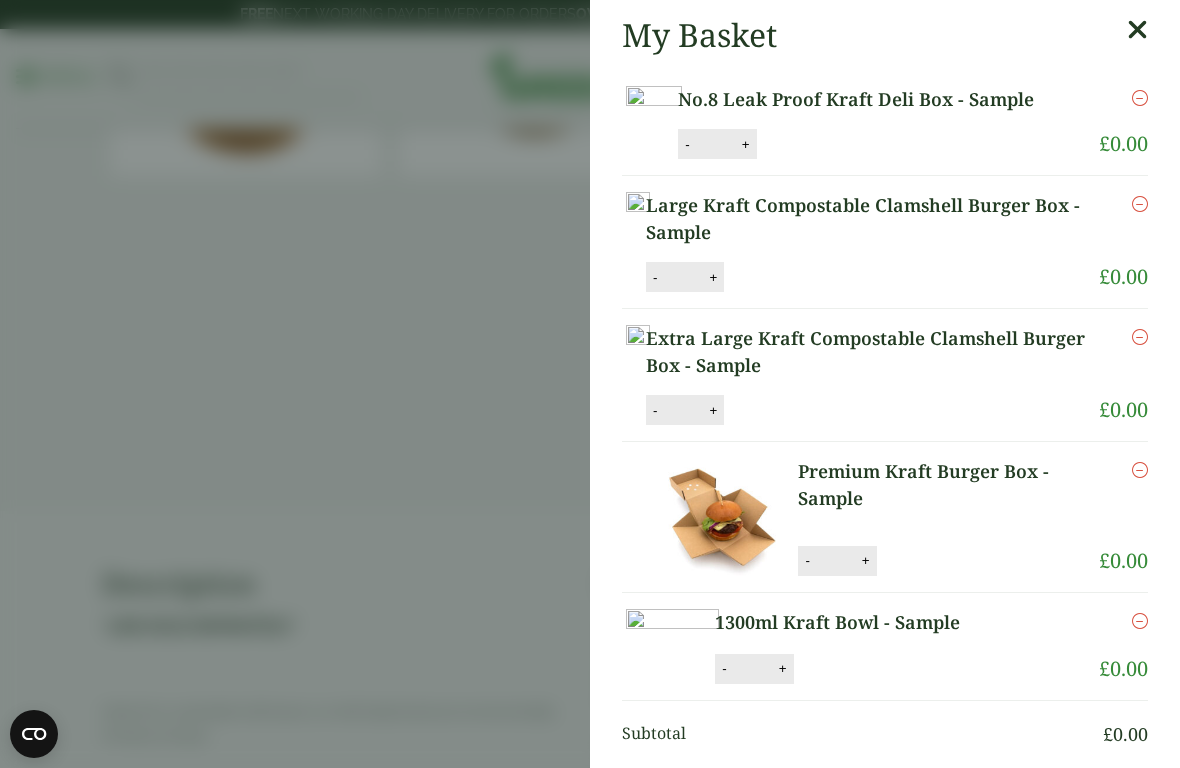 click at bounding box center (1137, 30) 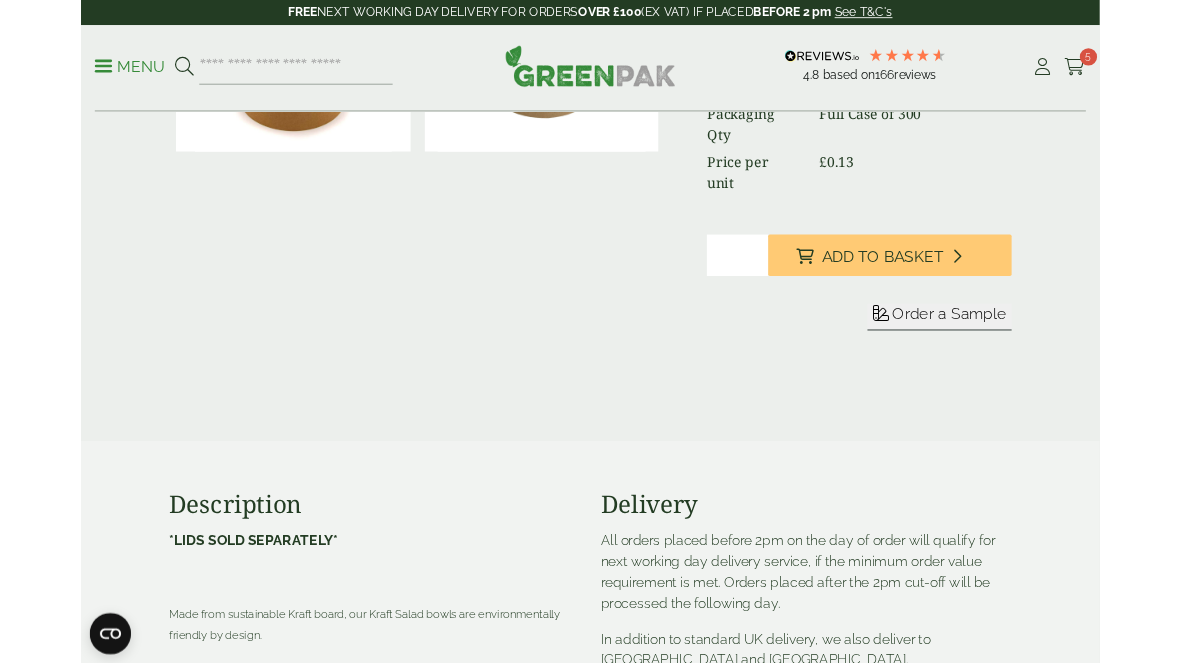 scroll, scrollTop: 0, scrollLeft: 0, axis: both 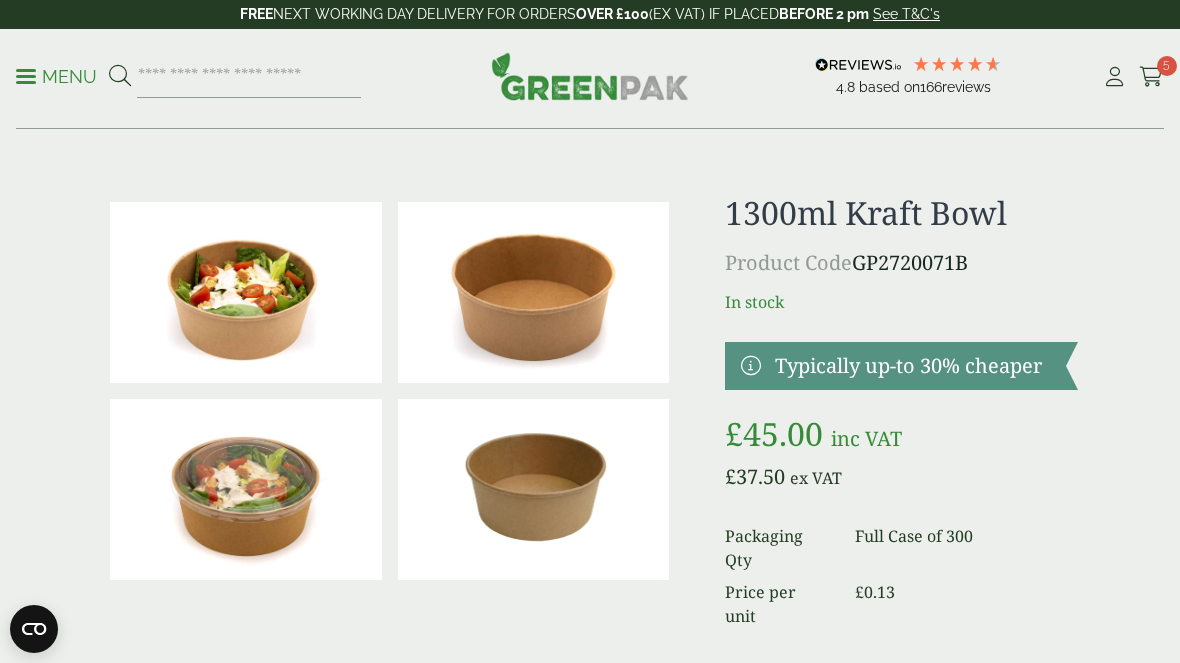 click on "Menu" at bounding box center (56, 75) 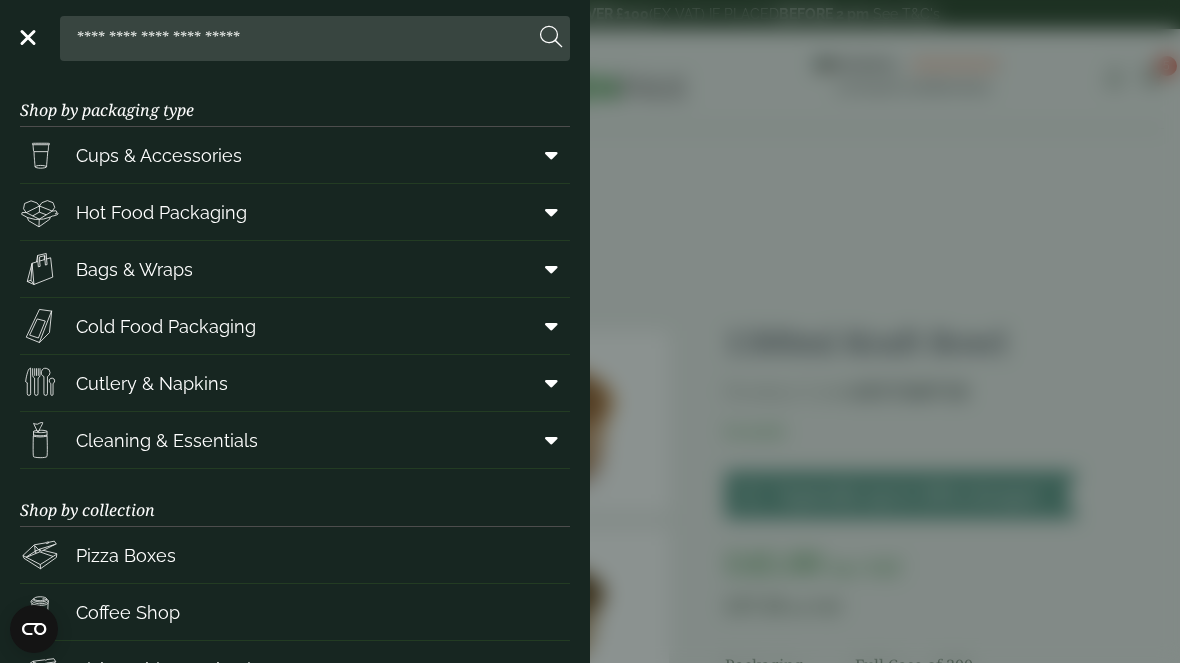 click at bounding box center (547, 326) 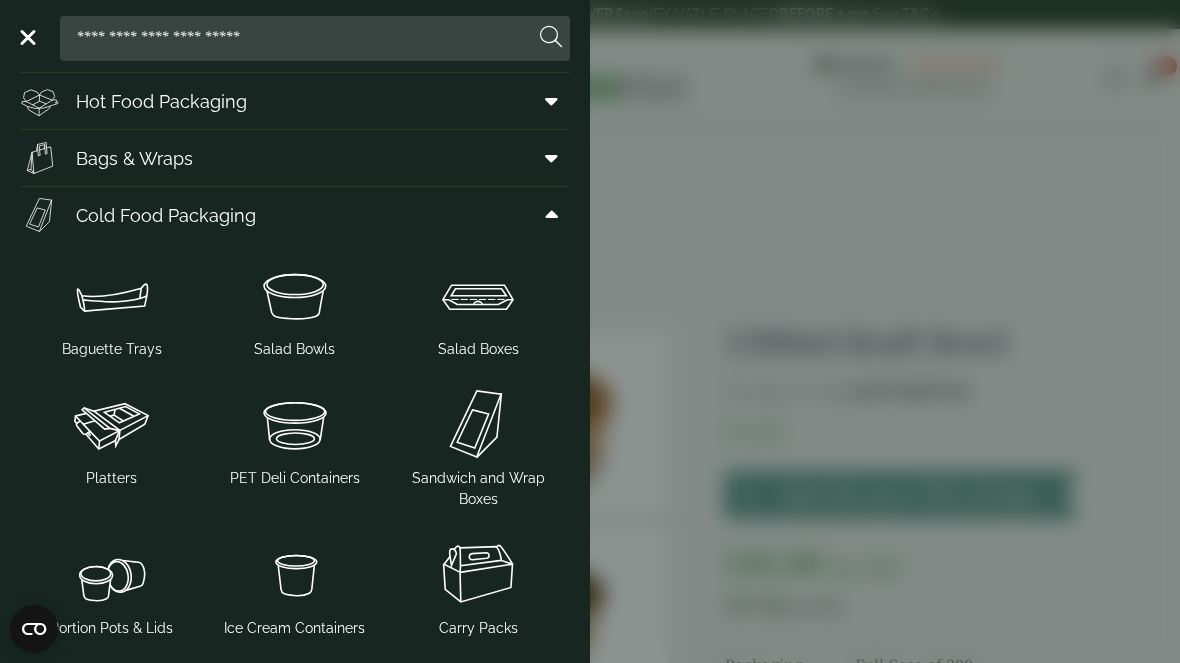 scroll, scrollTop: 113, scrollLeft: 0, axis: vertical 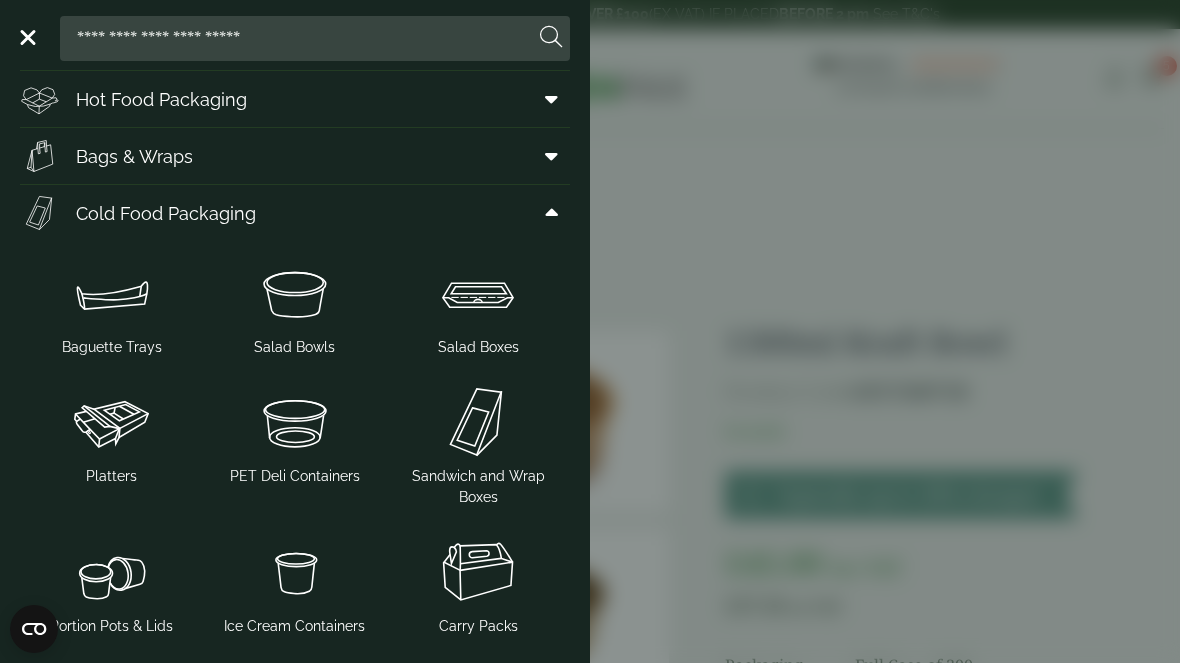 click at bounding box center [111, 422] 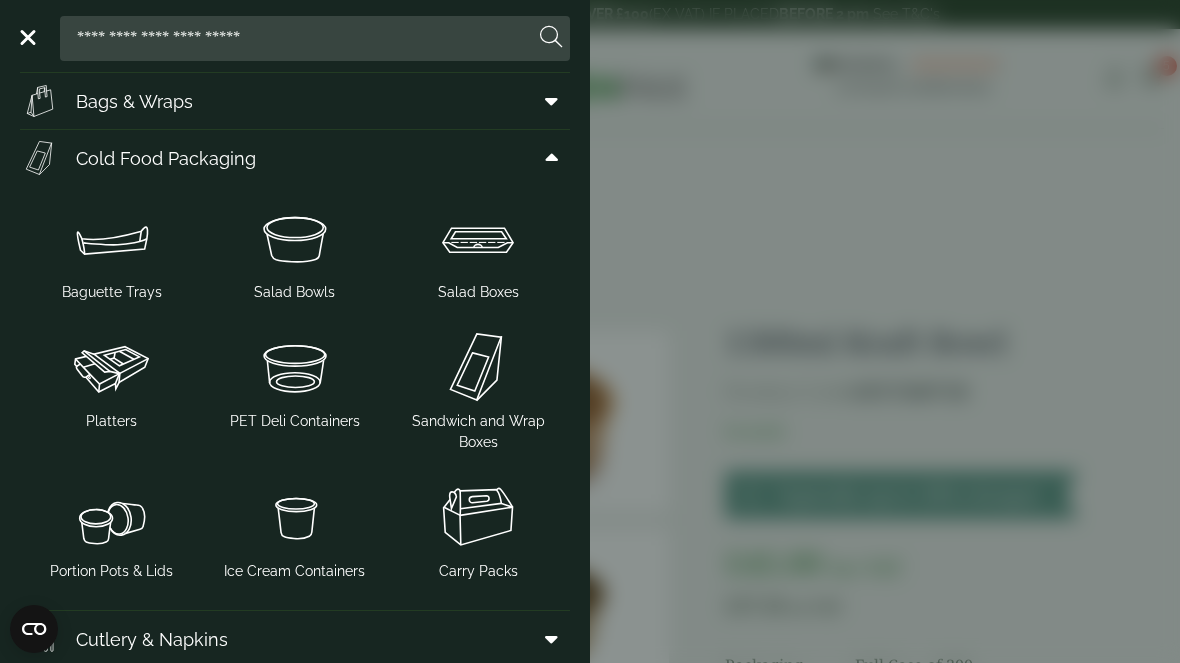 scroll, scrollTop: 166, scrollLeft: 0, axis: vertical 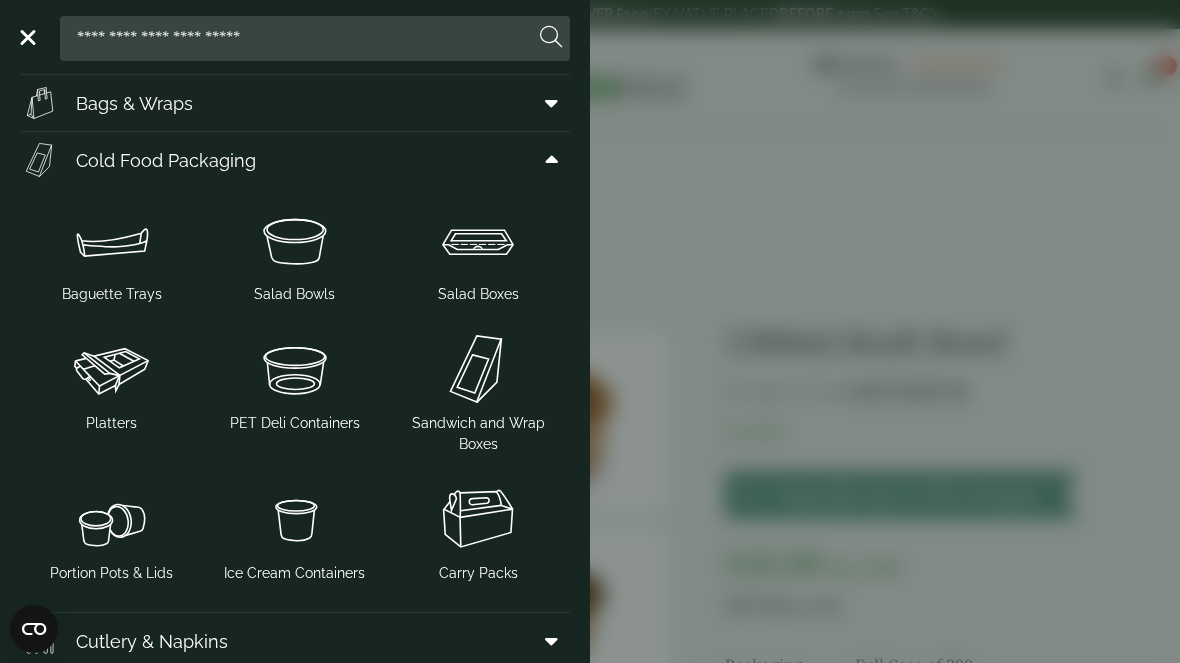 click at bounding box center [294, 240] 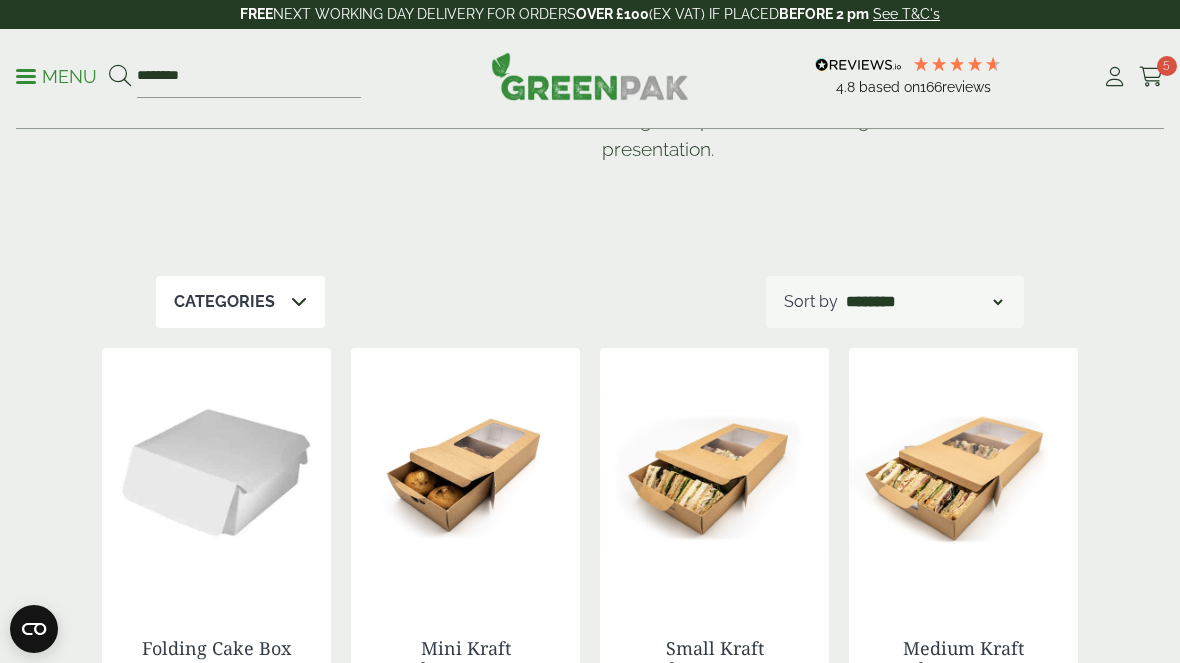 scroll, scrollTop: 0, scrollLeft: 0, axis: both 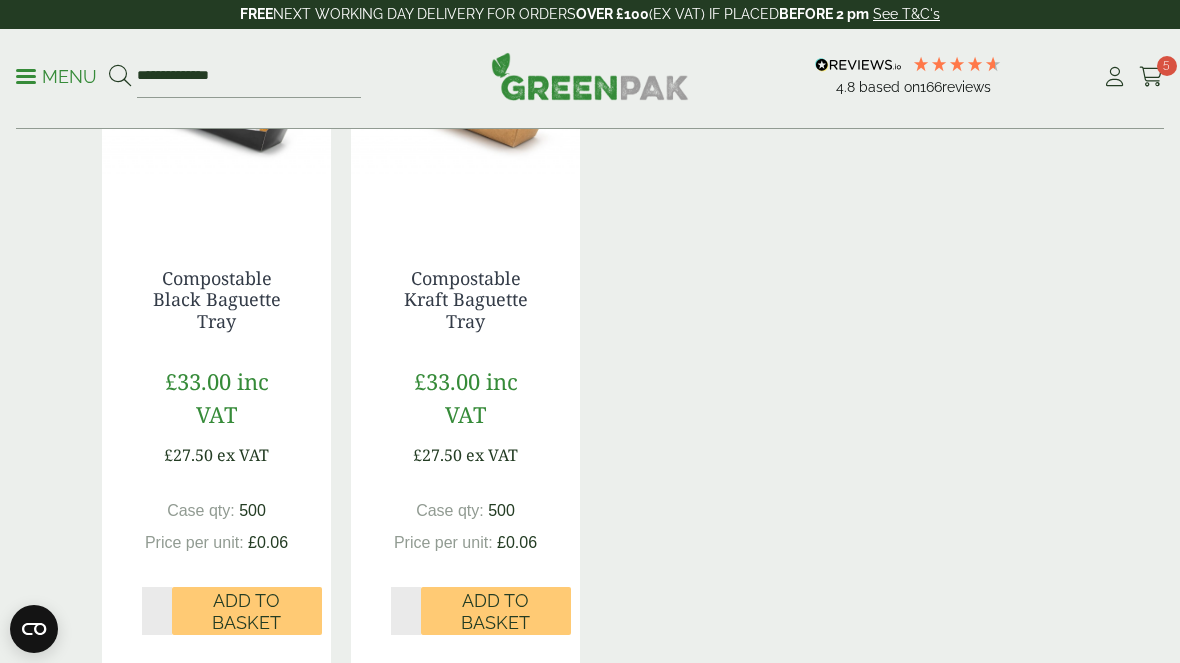 click on "Compostable Kraft Baguette Tray" at bounding box center (466, 299) 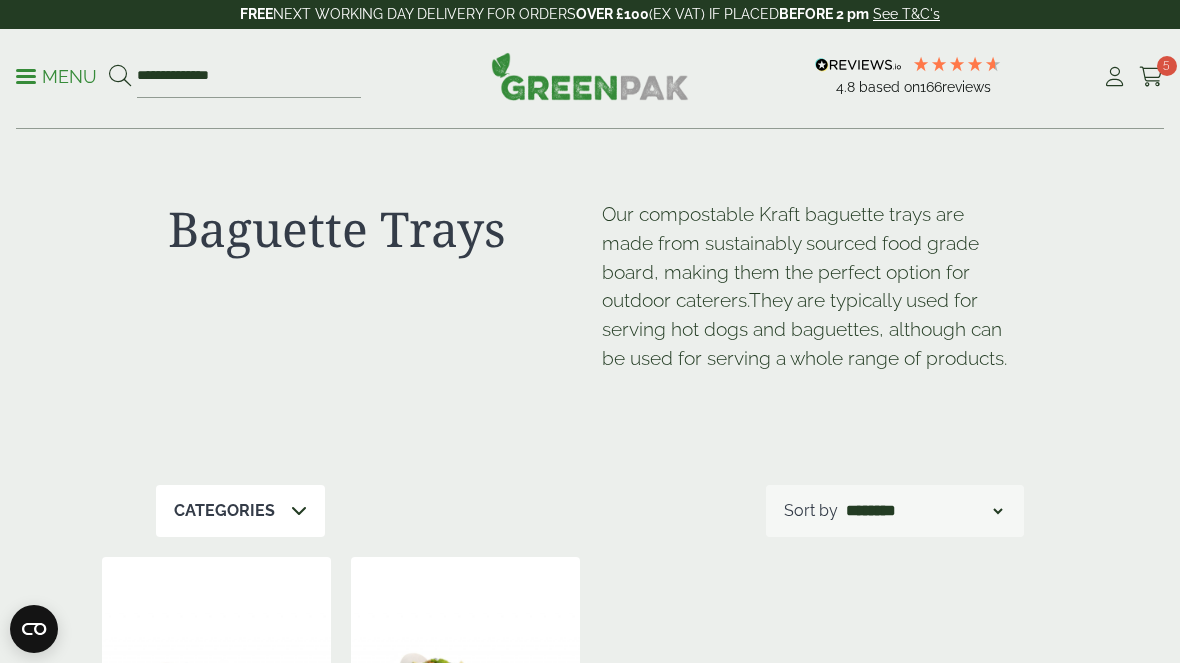 scroll, scrollTop: 579, scrollLeft: 0, axis: vertical 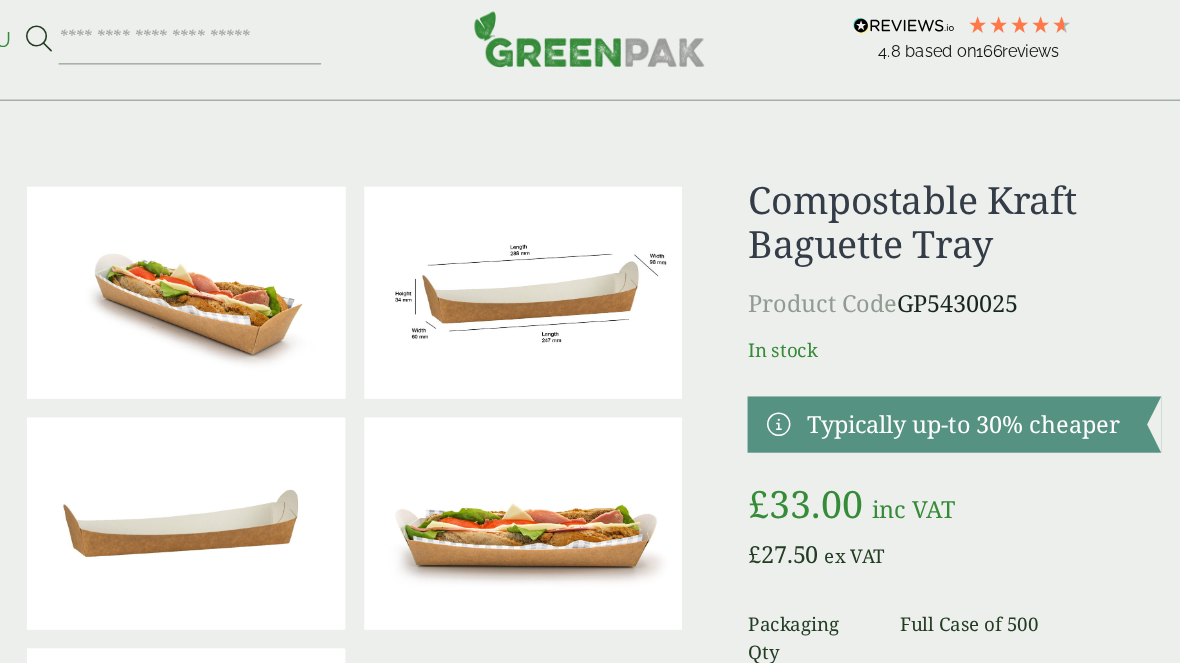 click at bounding box center (534, 292) 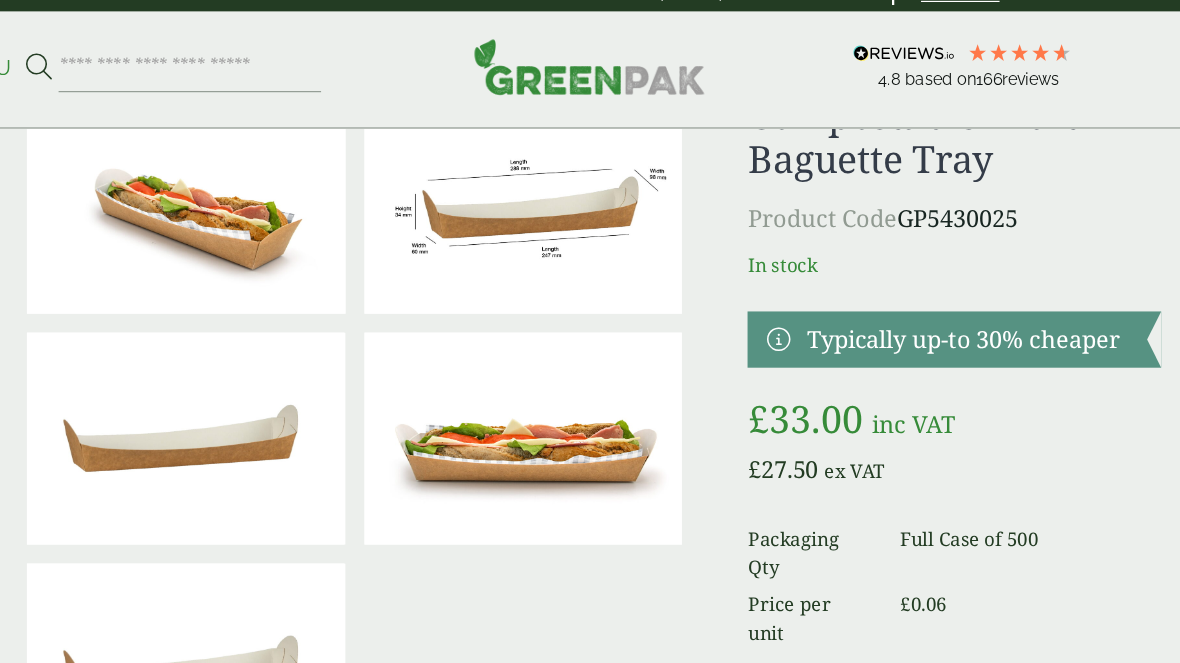 scroll, scrollTop: 0, scrollLeft: 0, axis: both 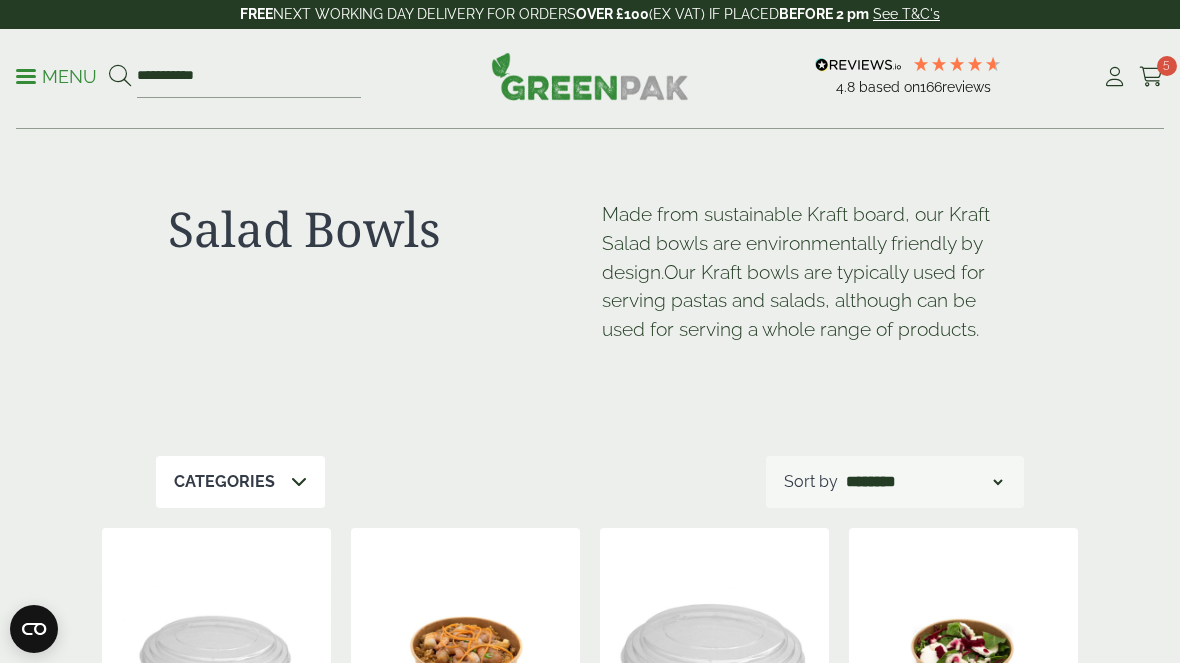 click at bounding box center [1151, 77] 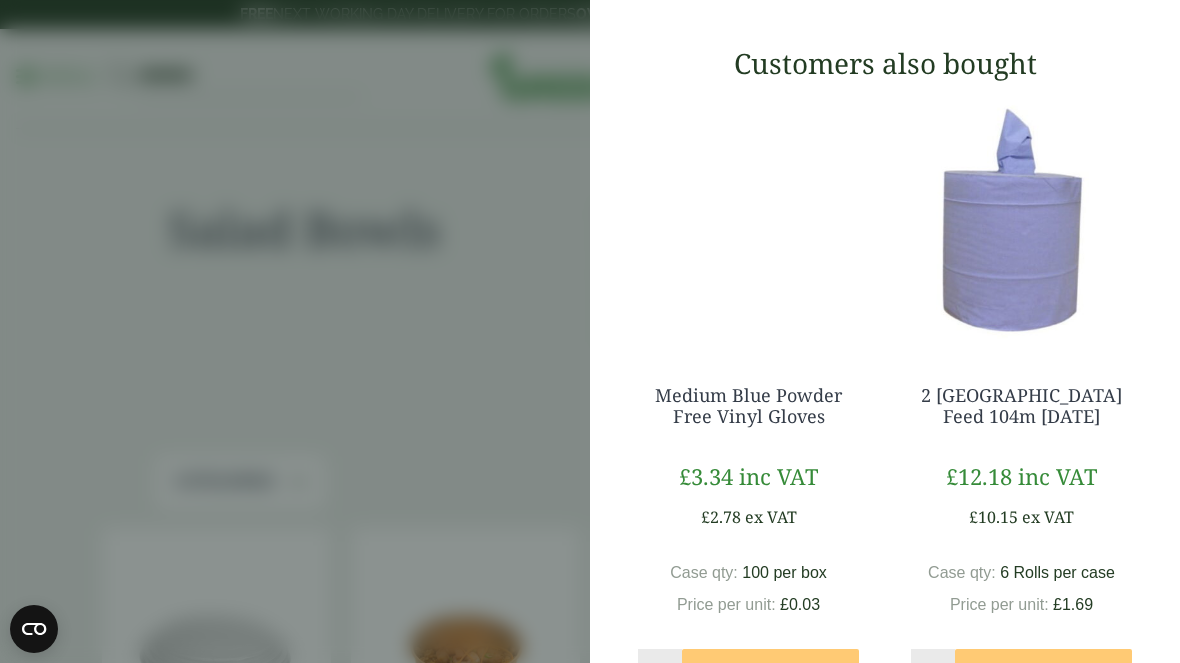 scroll, scrollTop: 938, scrollLeft: 0, axis: vertical 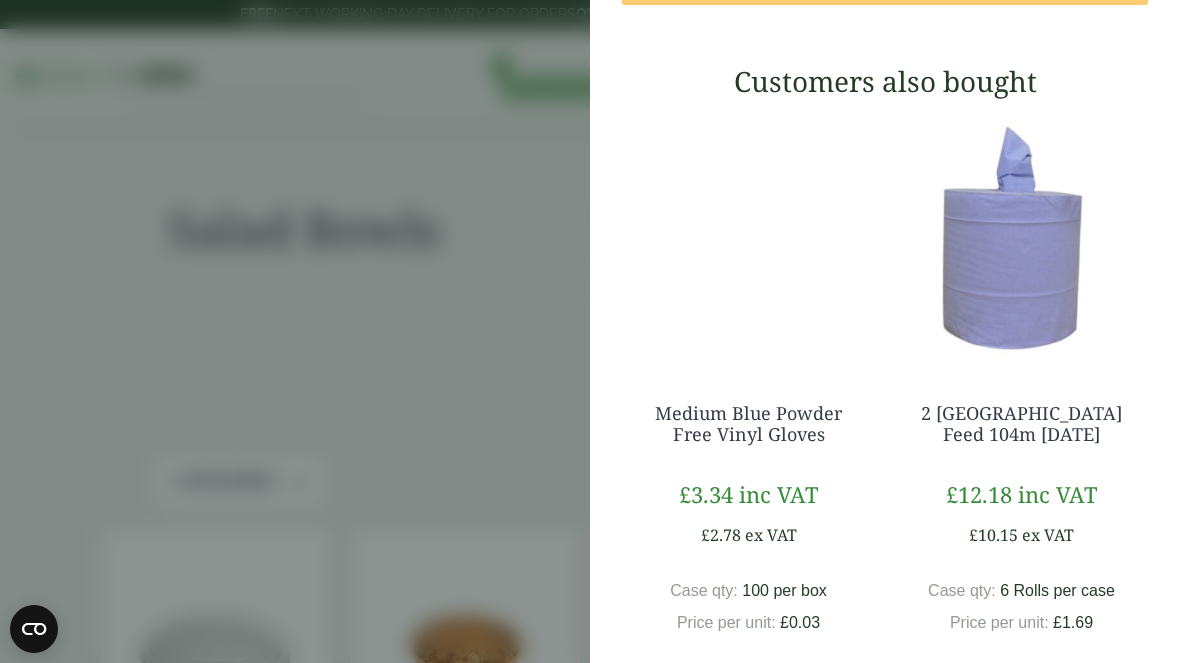 click on "Proceed to Checkout" at bounding box center (875, -19) 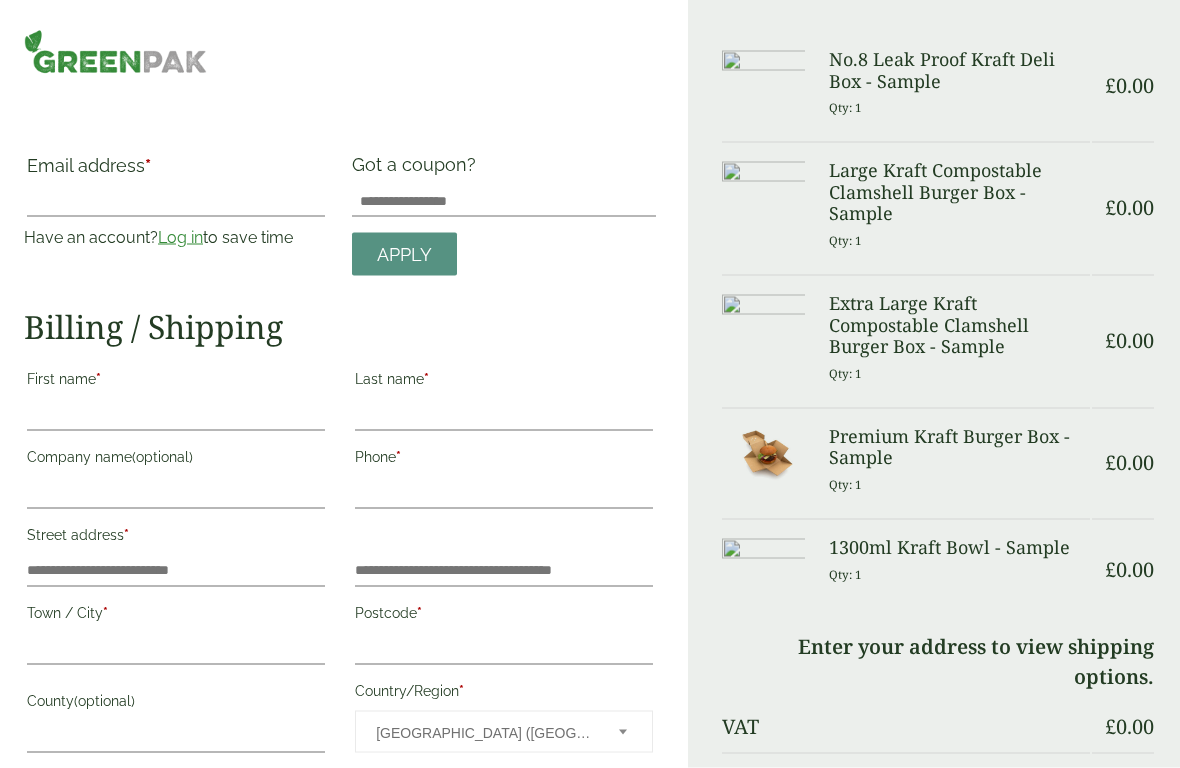 scroll, scrollTop: 3, scrollLeft: 0, axis: vertical 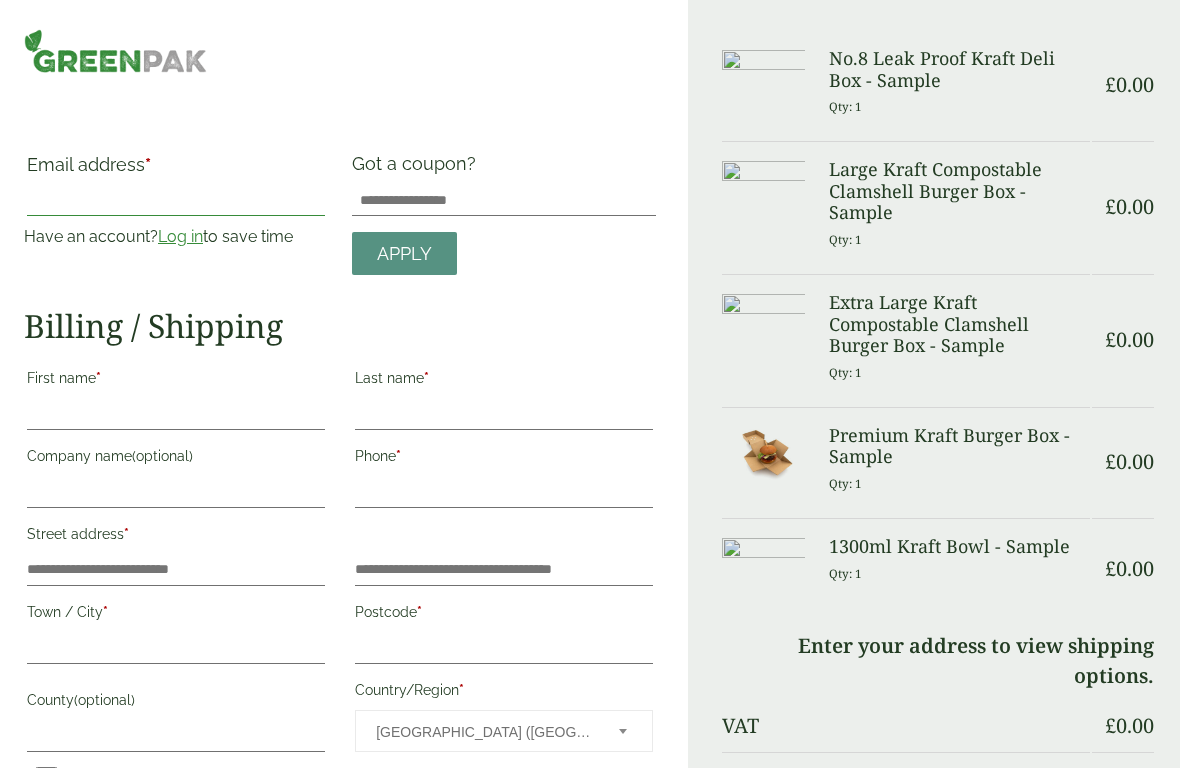 click on "Email address  *" at bounding box center (176, 200) 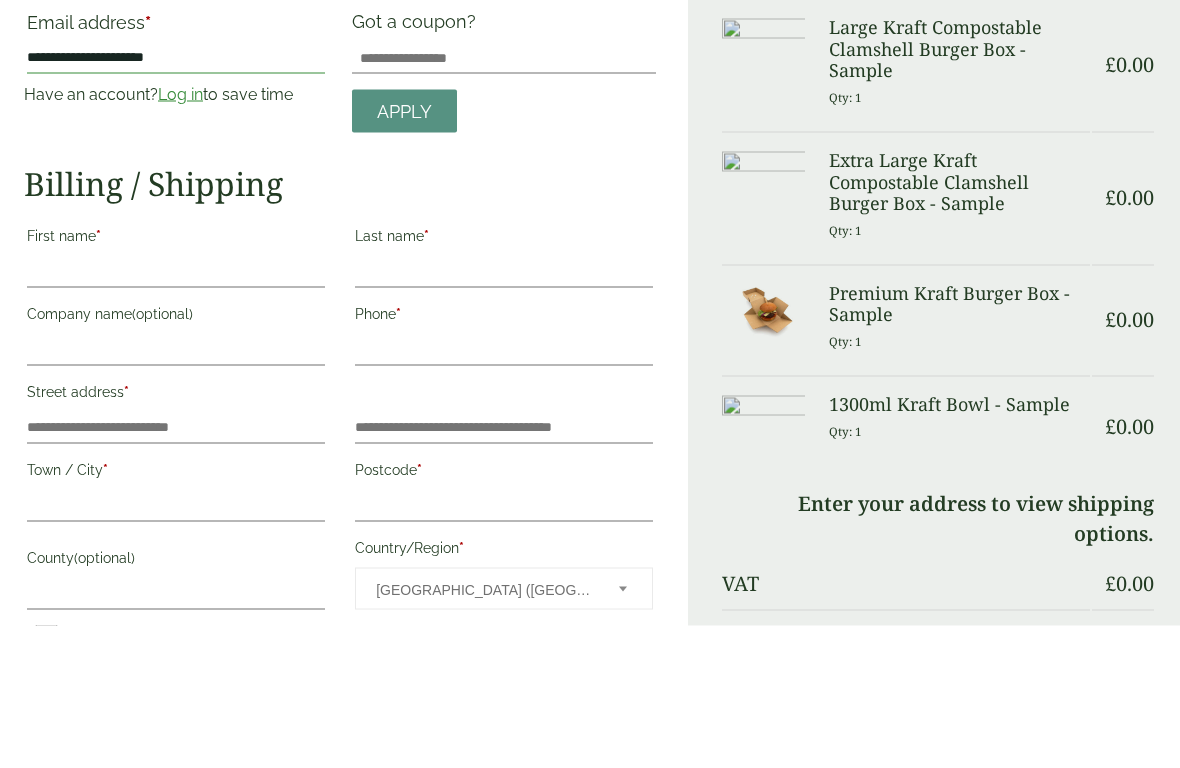 type on "**********" 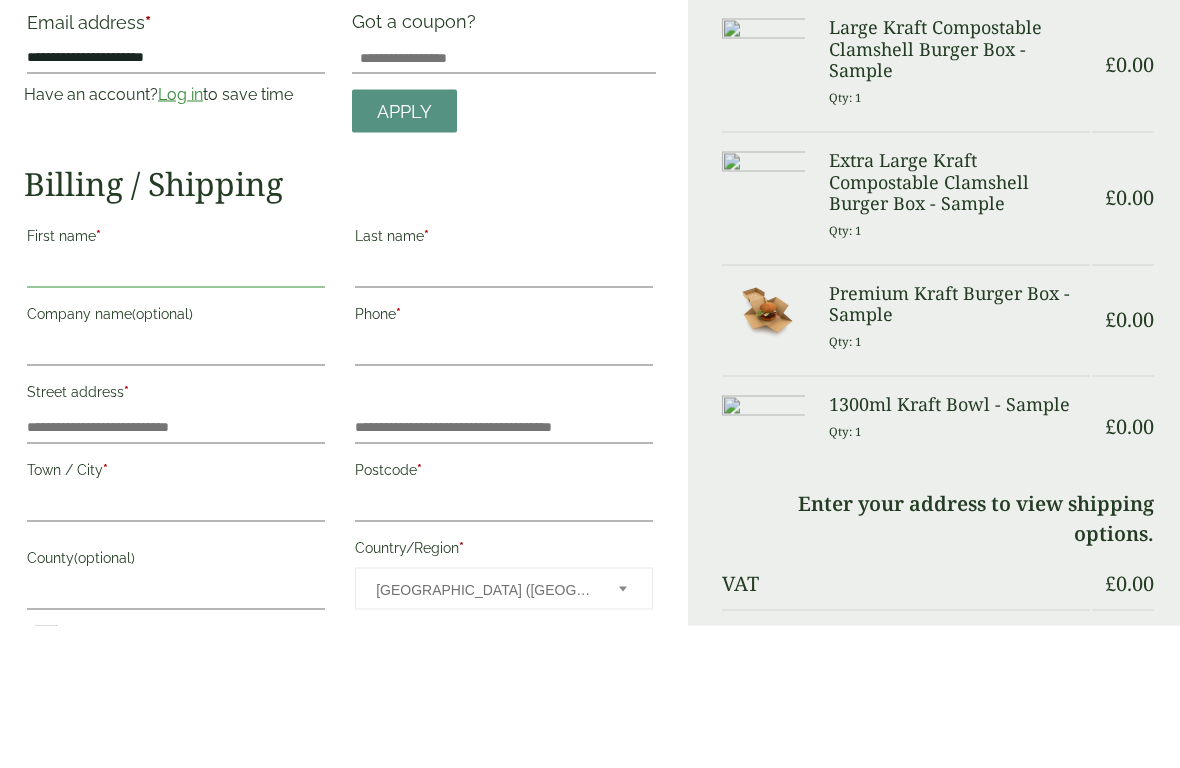 click on "First name  *" at bounding box center [176, 414] 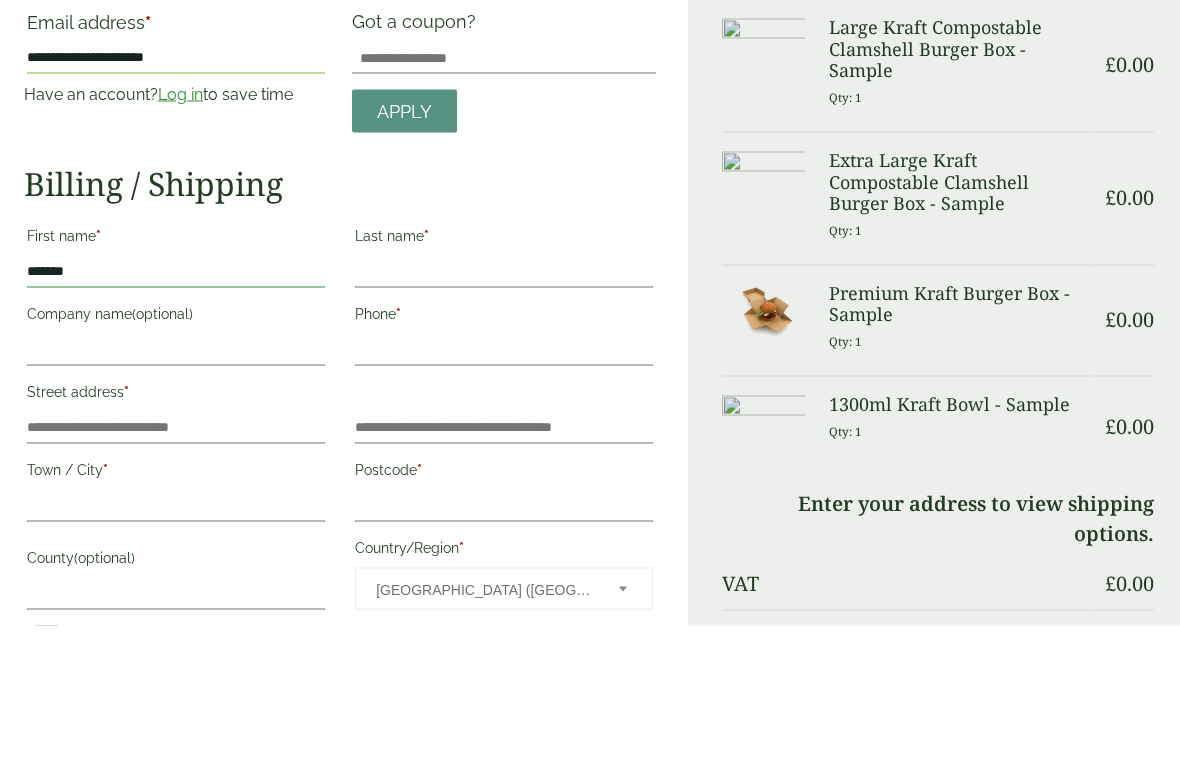 type on "*******" 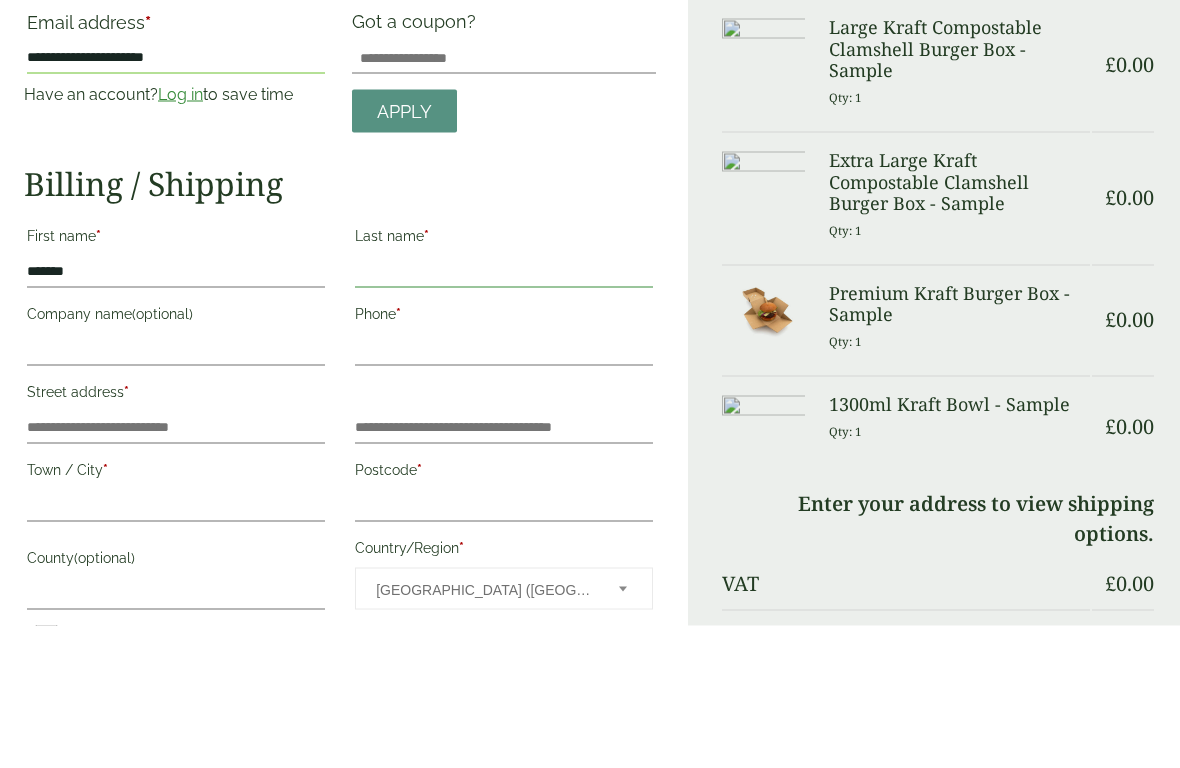 click on "Last name  *" at bounding box center (504, 414) 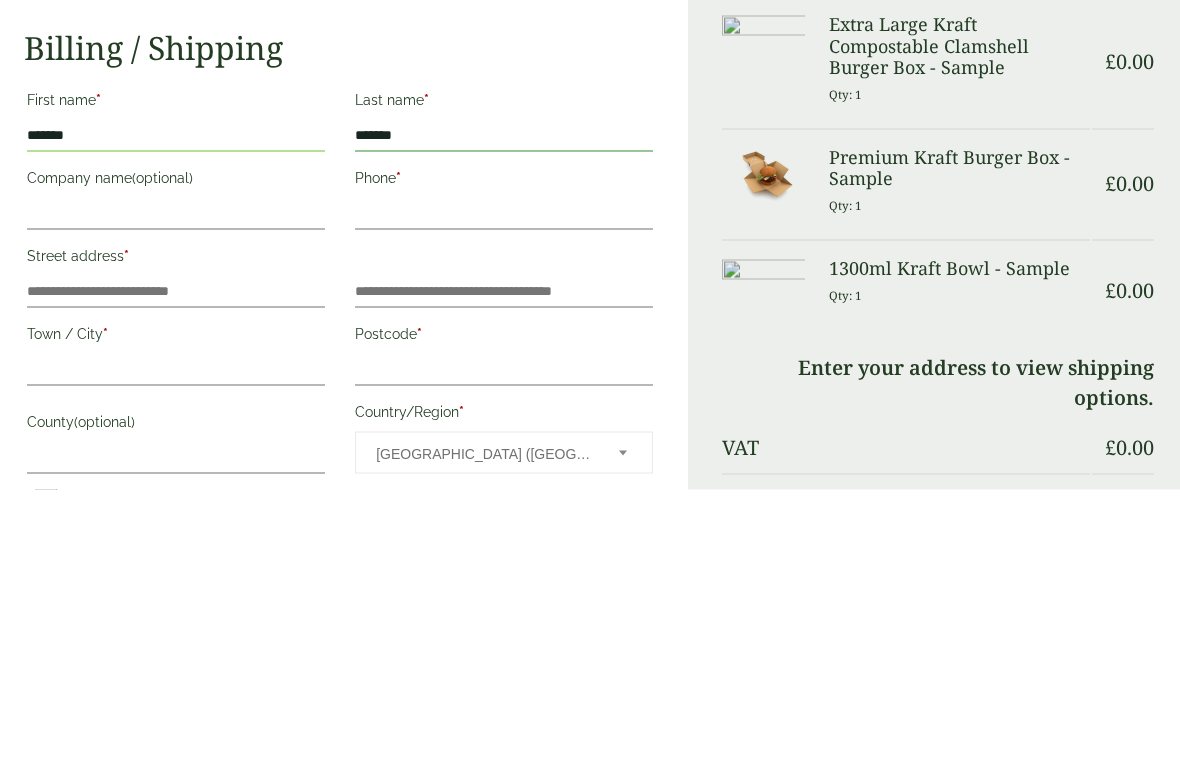 type on "*******" 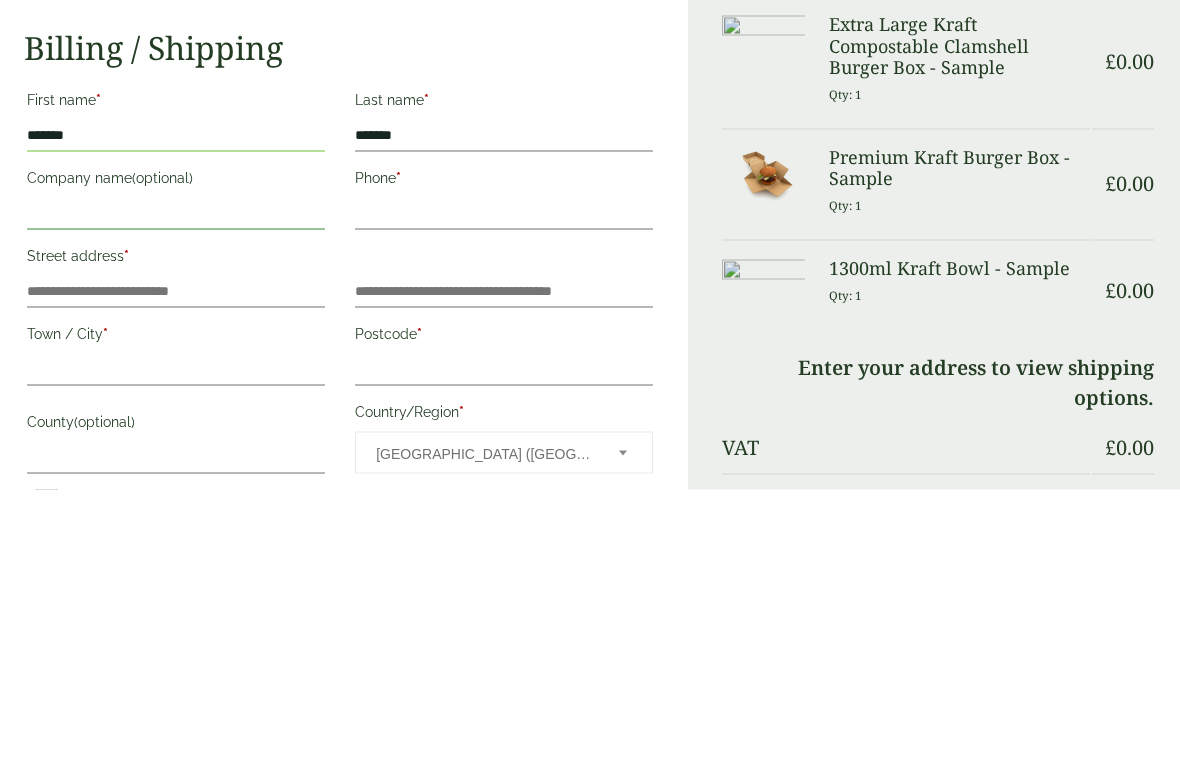 click on "Company name  (optional)" at bounding box center [176, 492] 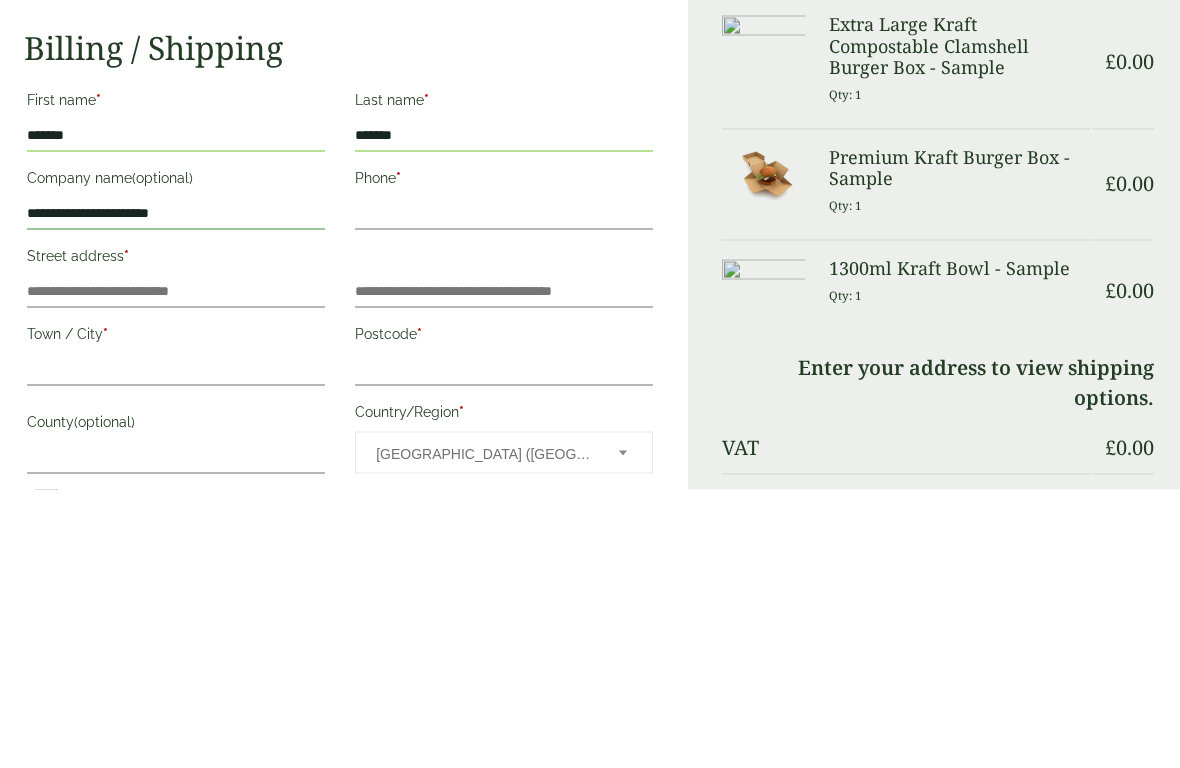type on "**********" 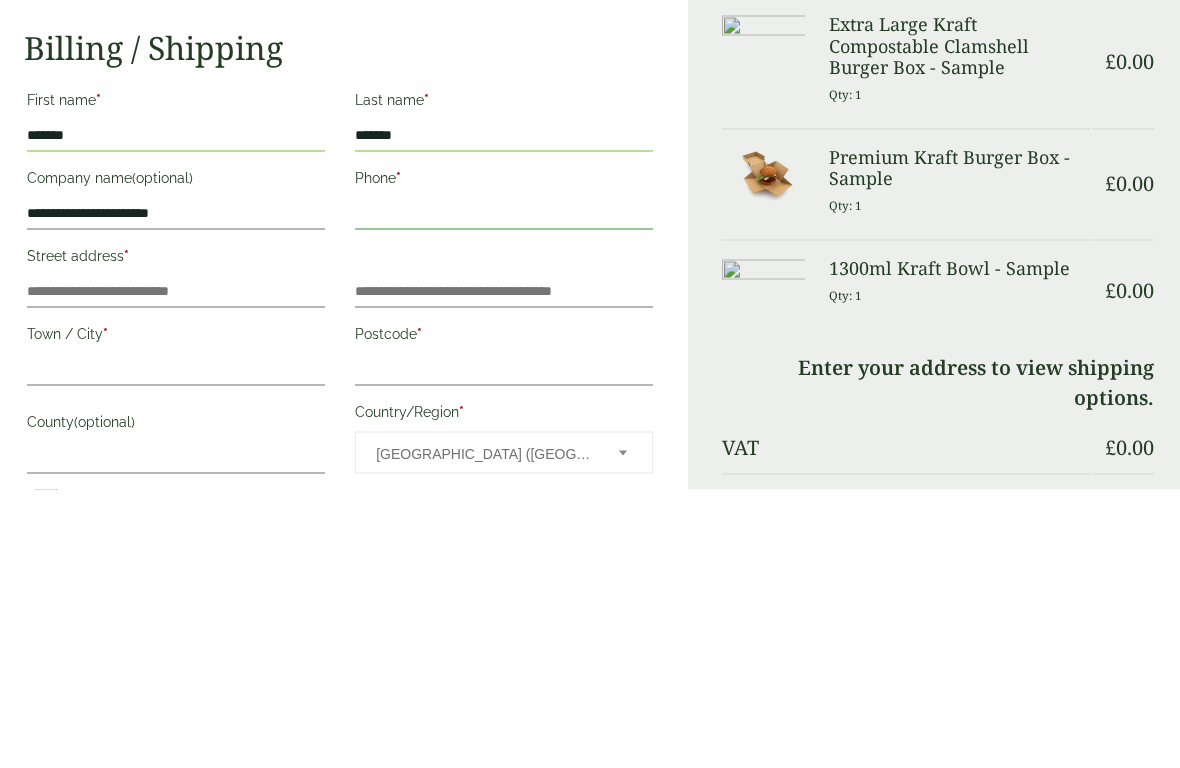 click on "Phone  *" at bounding box center [504, 492] 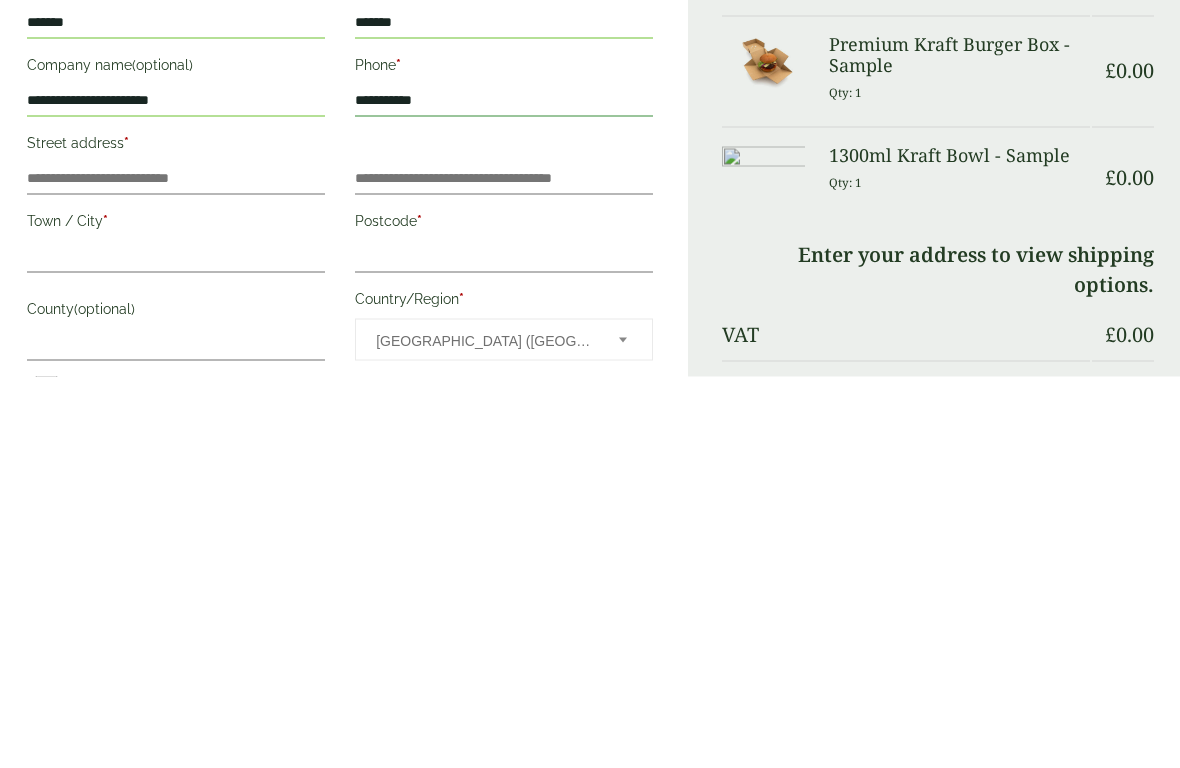 type on "**********" 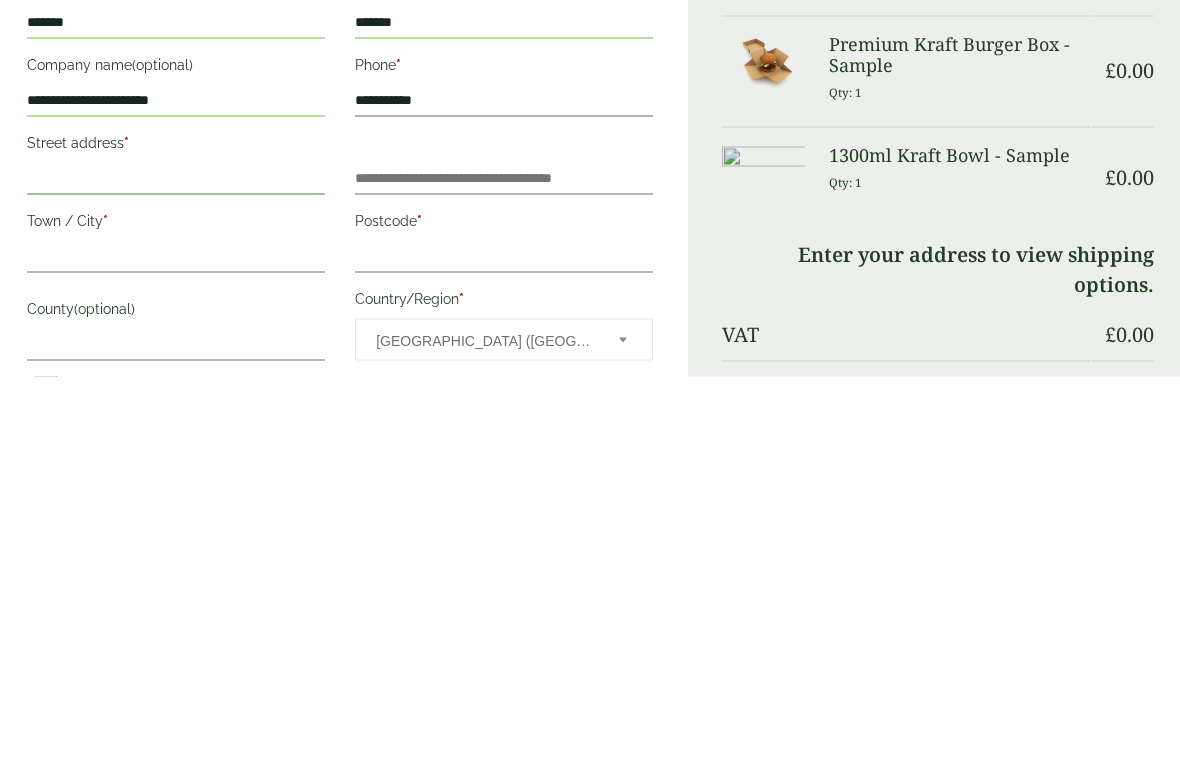 click on "Street address  *" at bounding box center (176, 570) 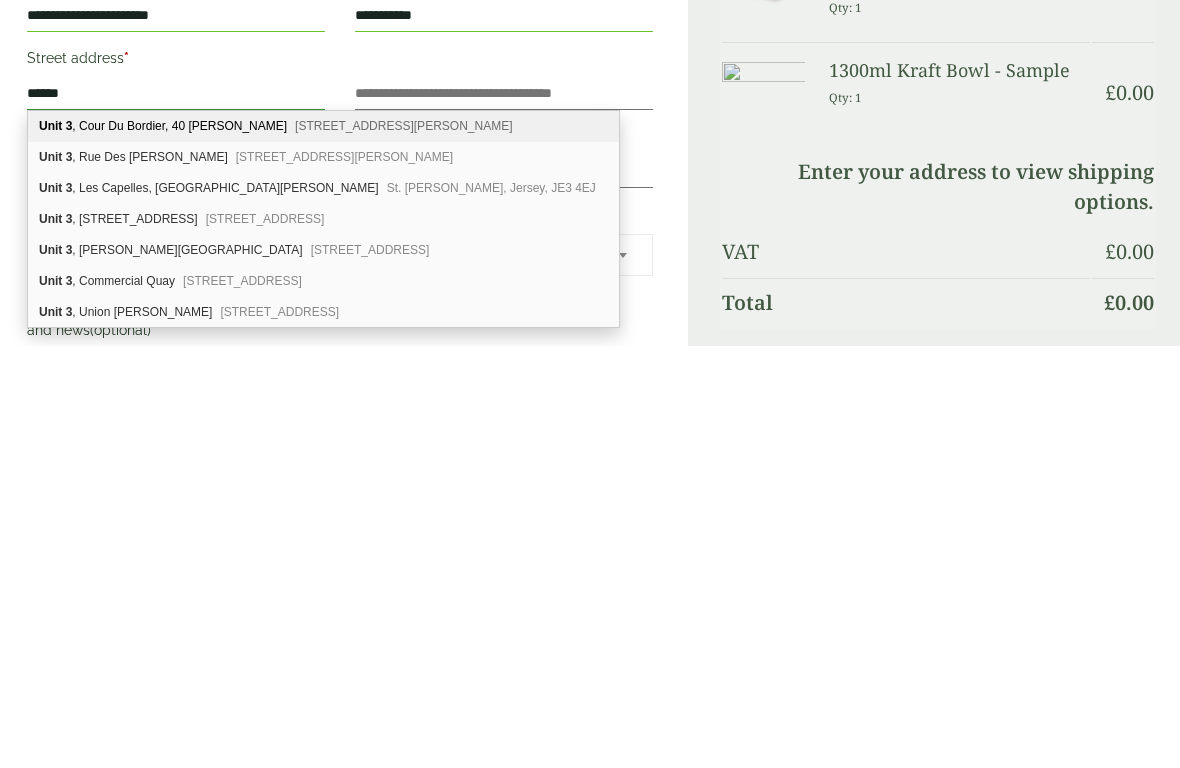 scroll, scrollTop: 60, scrollLeft: 0, axis: vertical 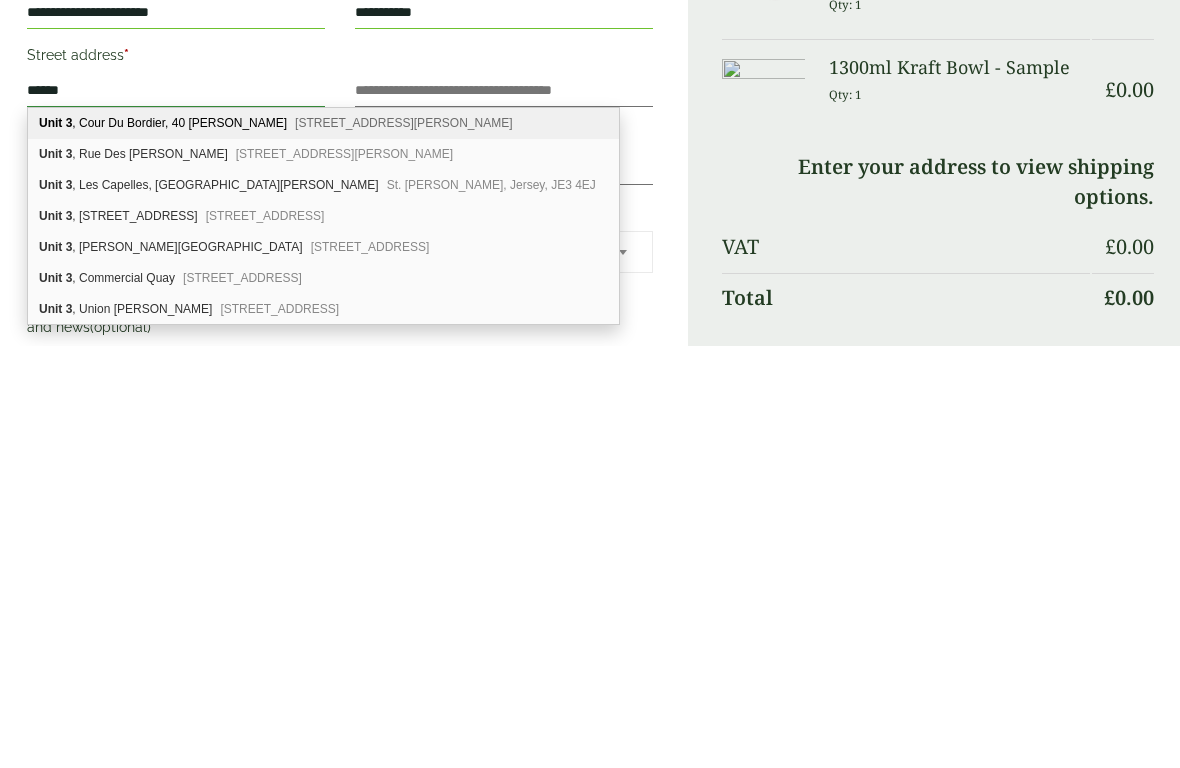 type on "******" 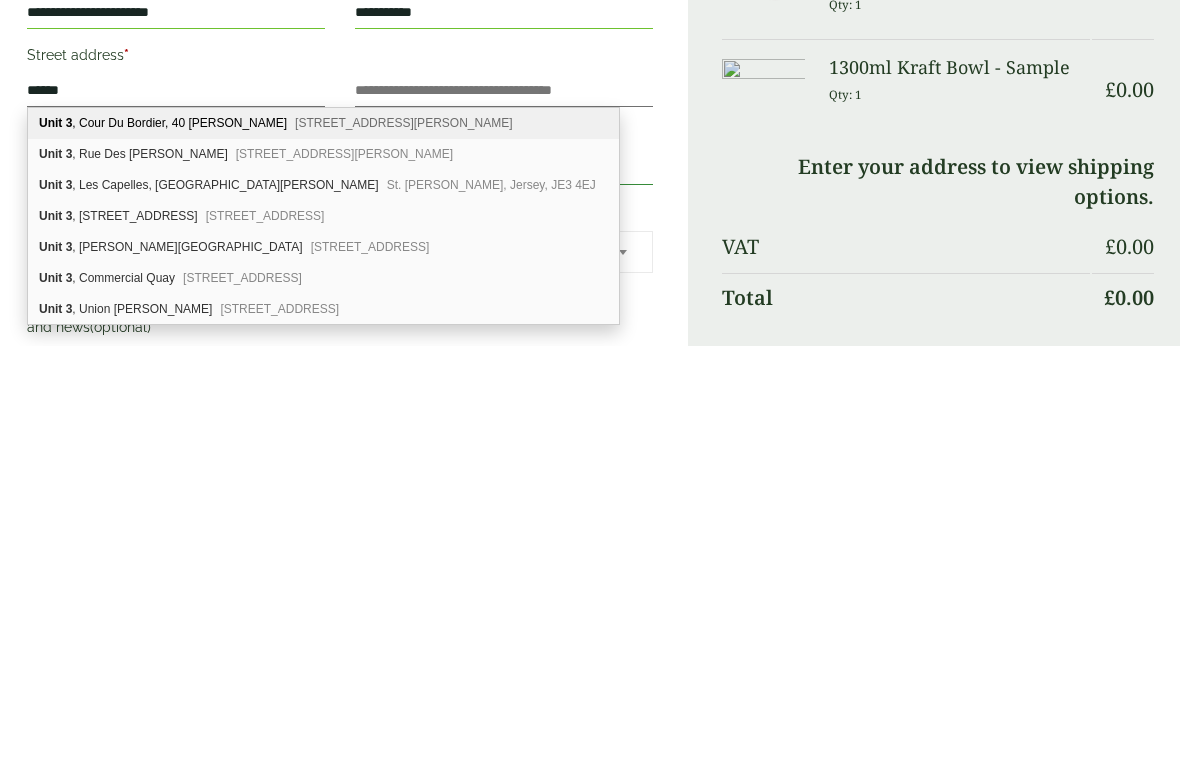 click on "Postcode  *" at bounding box center (504, 591) 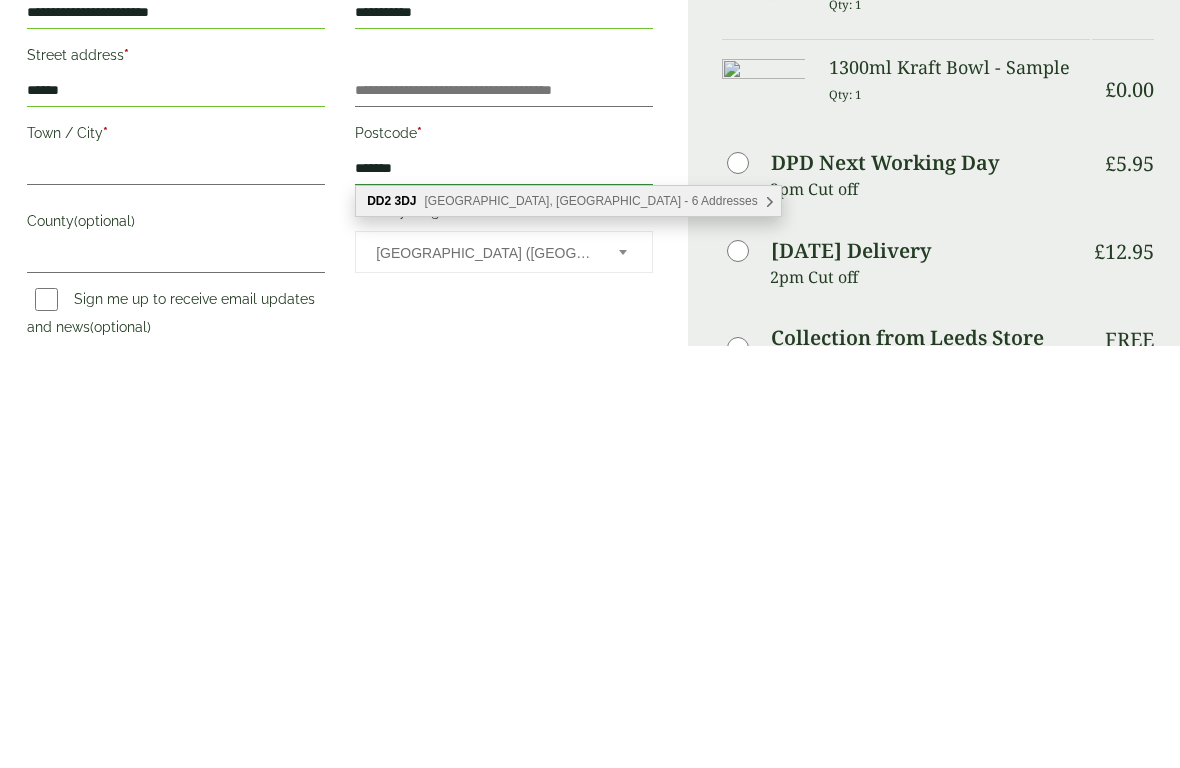 click on "DD2   [STREET_ADDRESS] - 6 Addresses" at bounding box center [568, 623] 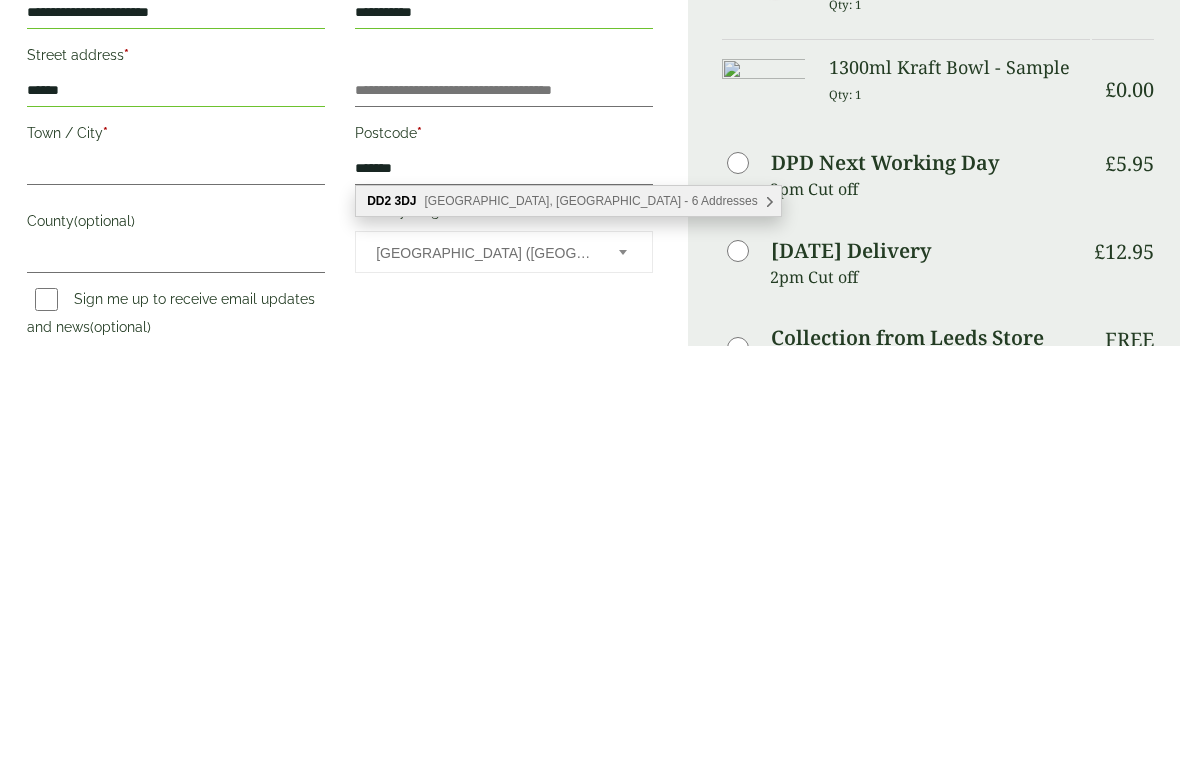 type on "*******" 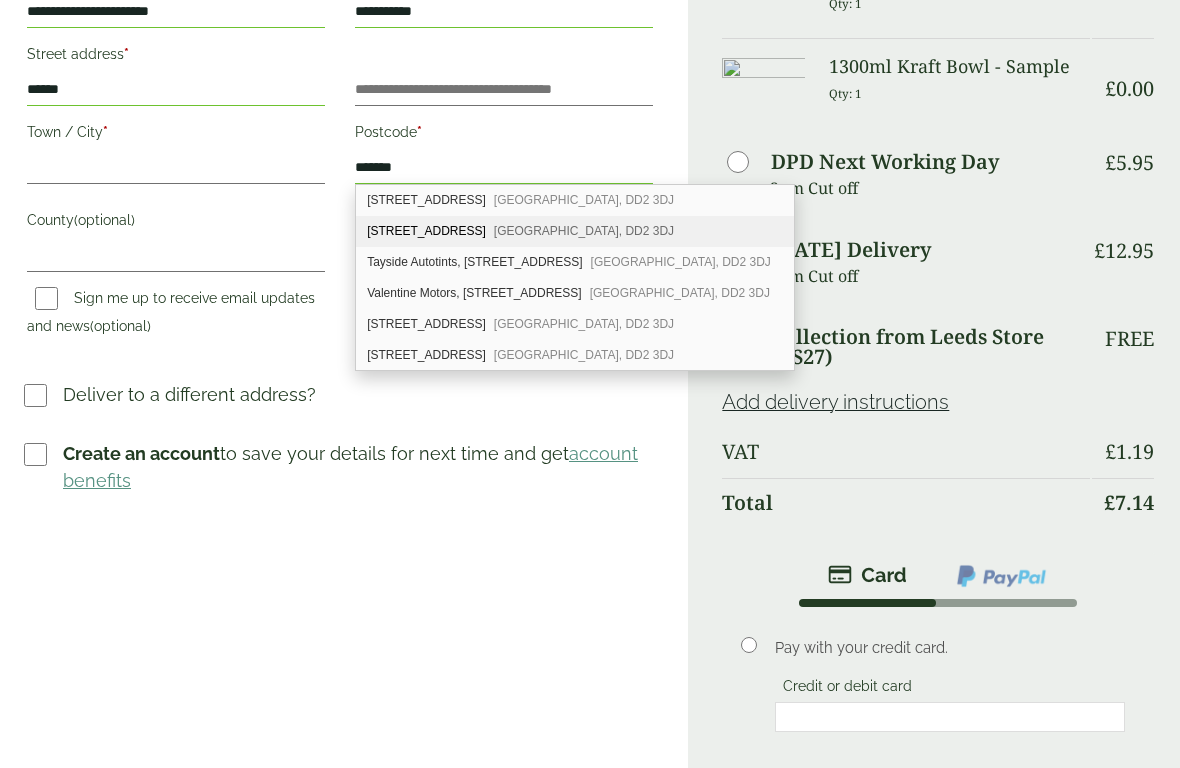 click on "[GEOGRAPHIC_DATA], DD2 3DJ" at bounding box center (584, 231) 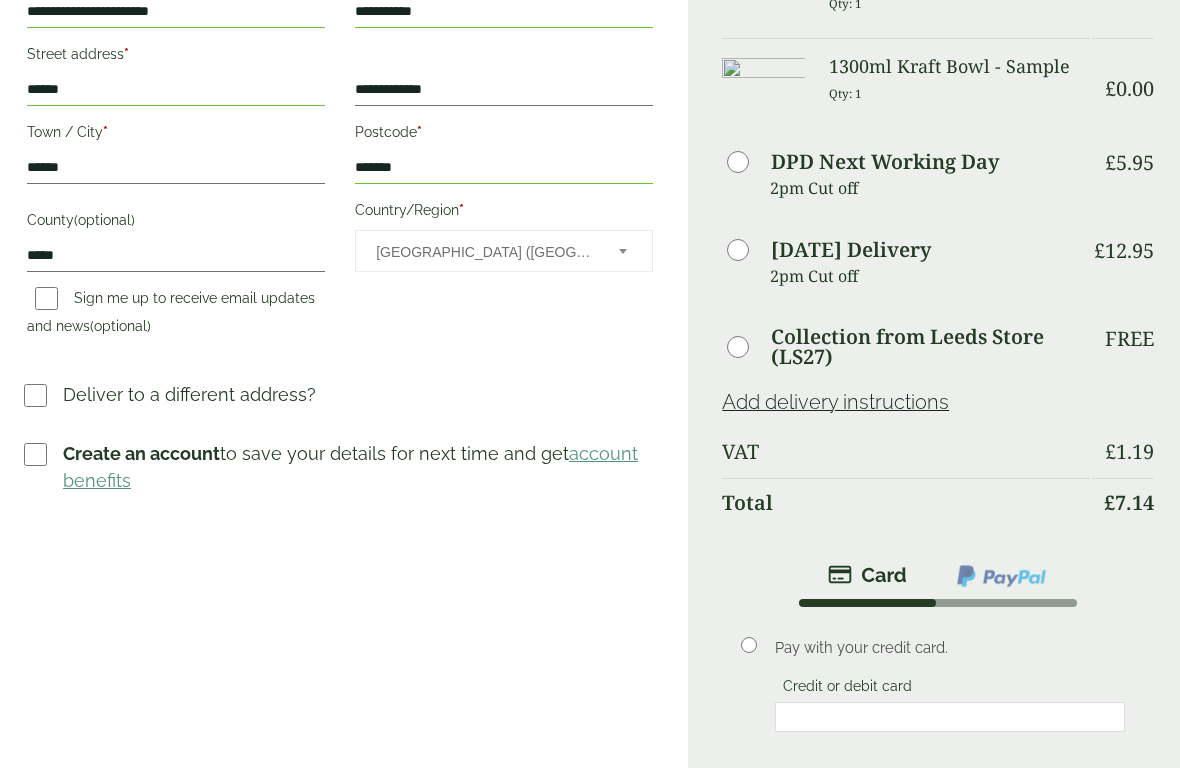 click on "**********" at bounding box center (344, 311) 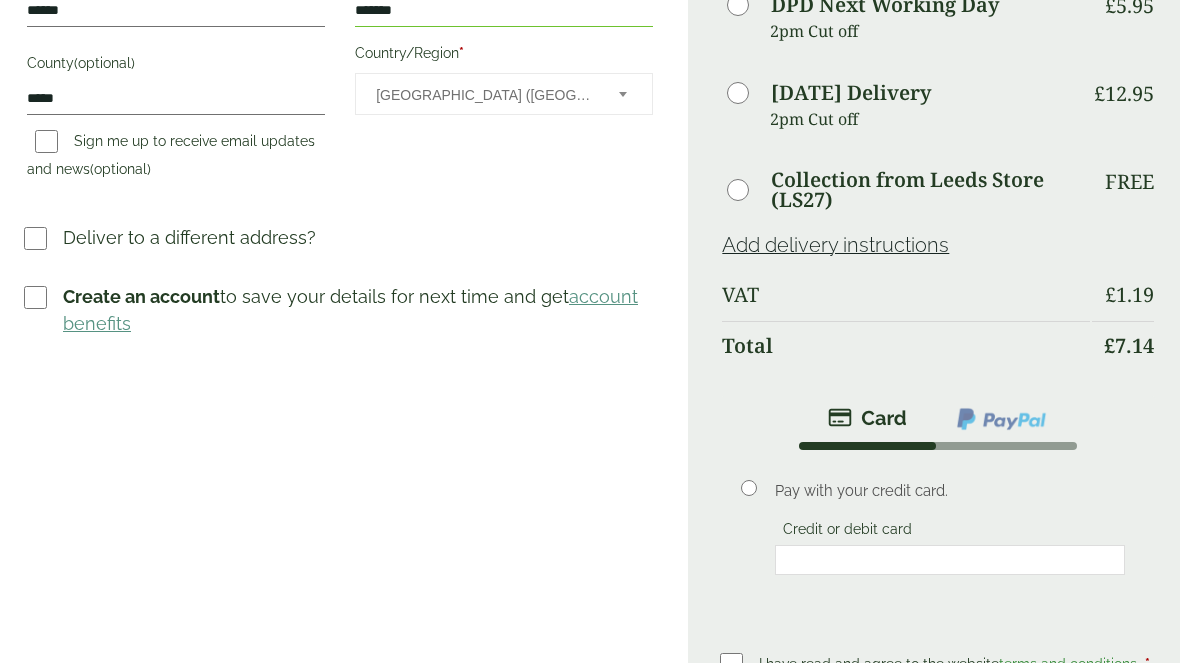 scroll, scrollTop: 639, scrollLeft: 0, axis: vertical 